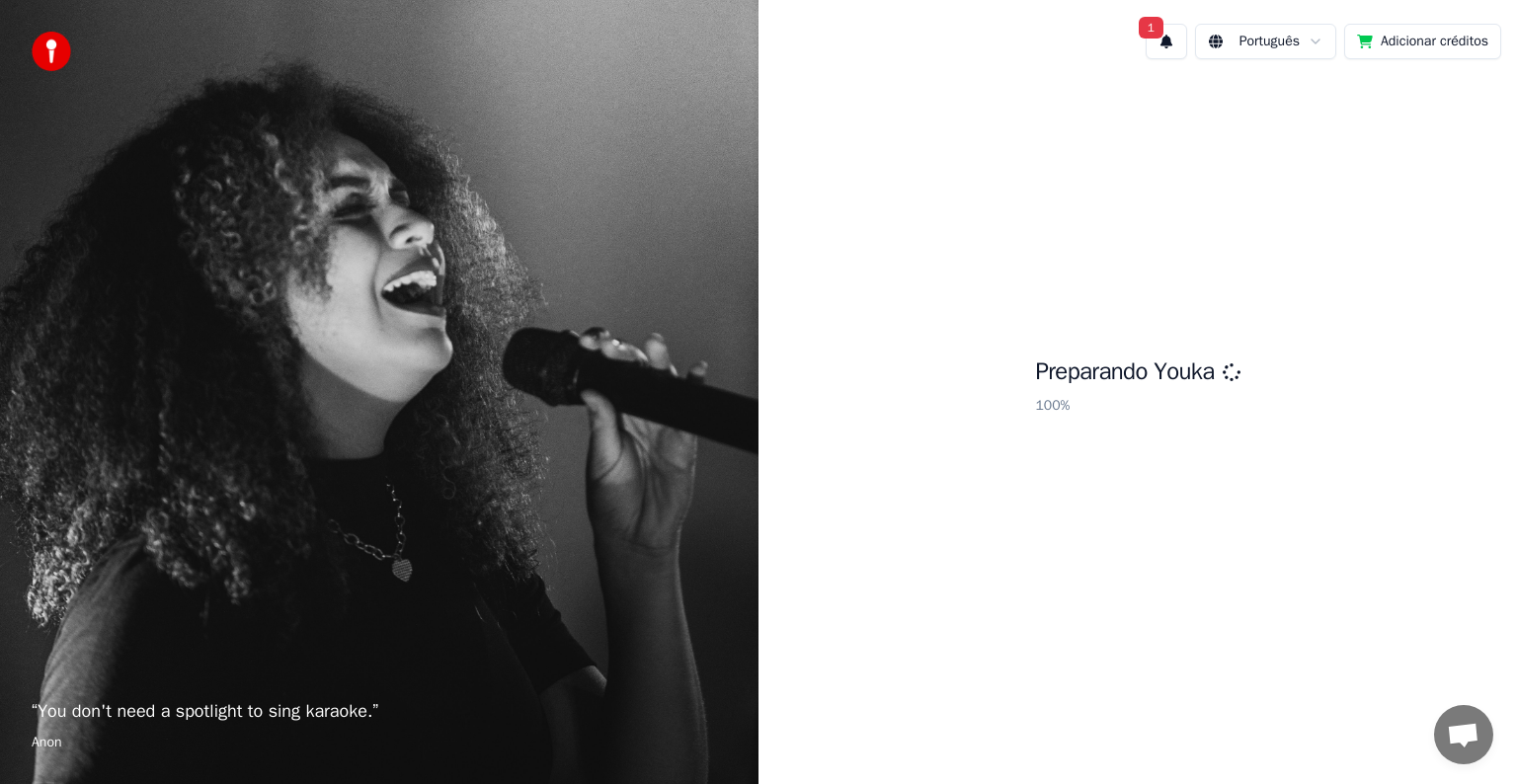 scroll, scrollTop: 0, scrollLeft: 0, axis: both 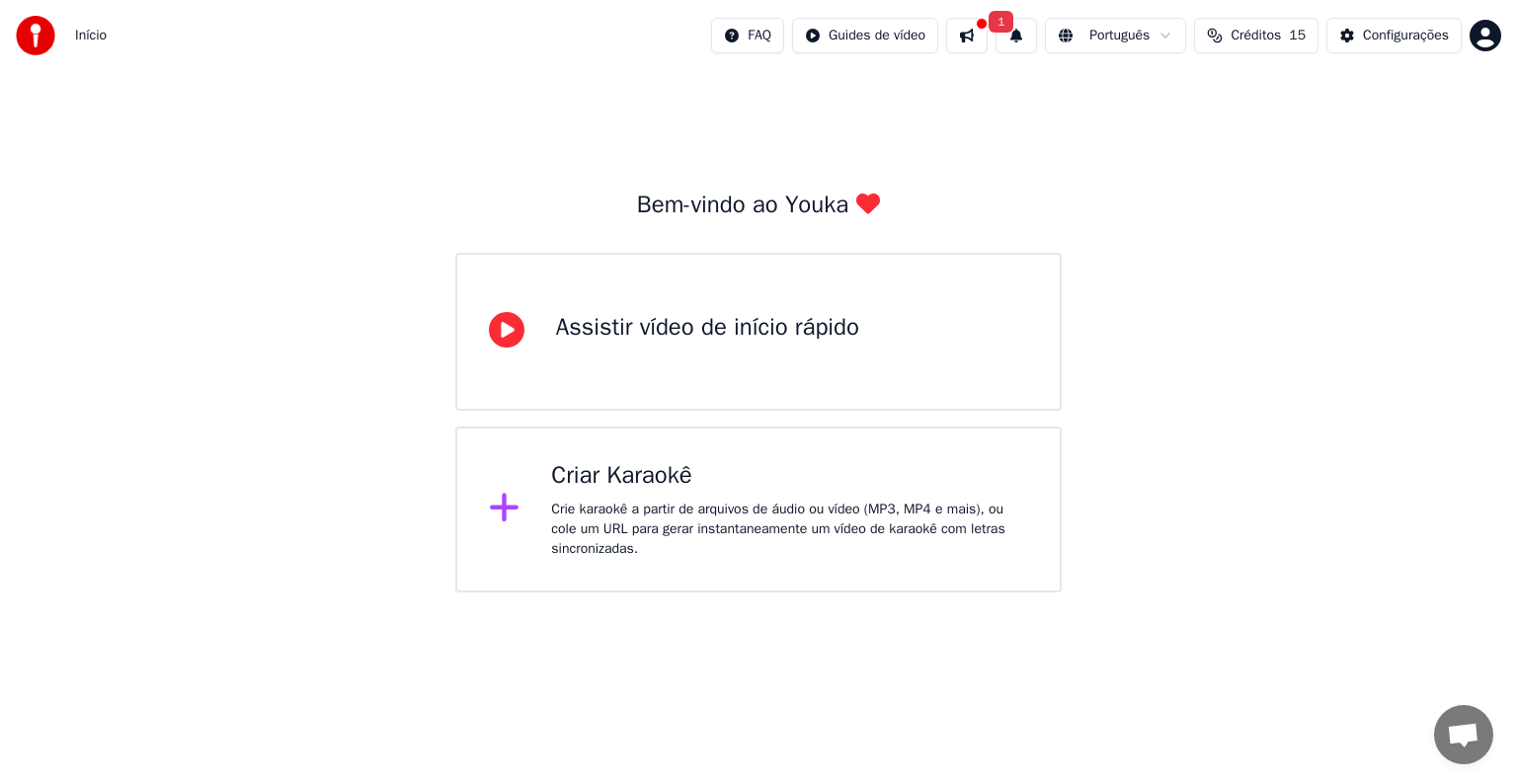 click on "Crie karaokê a partir de arquivos de áudio ou vídeo (MP3, MP4 e mais), ou cole um URL para gerar instantaneamente um vídeo de karaokê com letras sincronizadas." at bounding box center (789, 529) 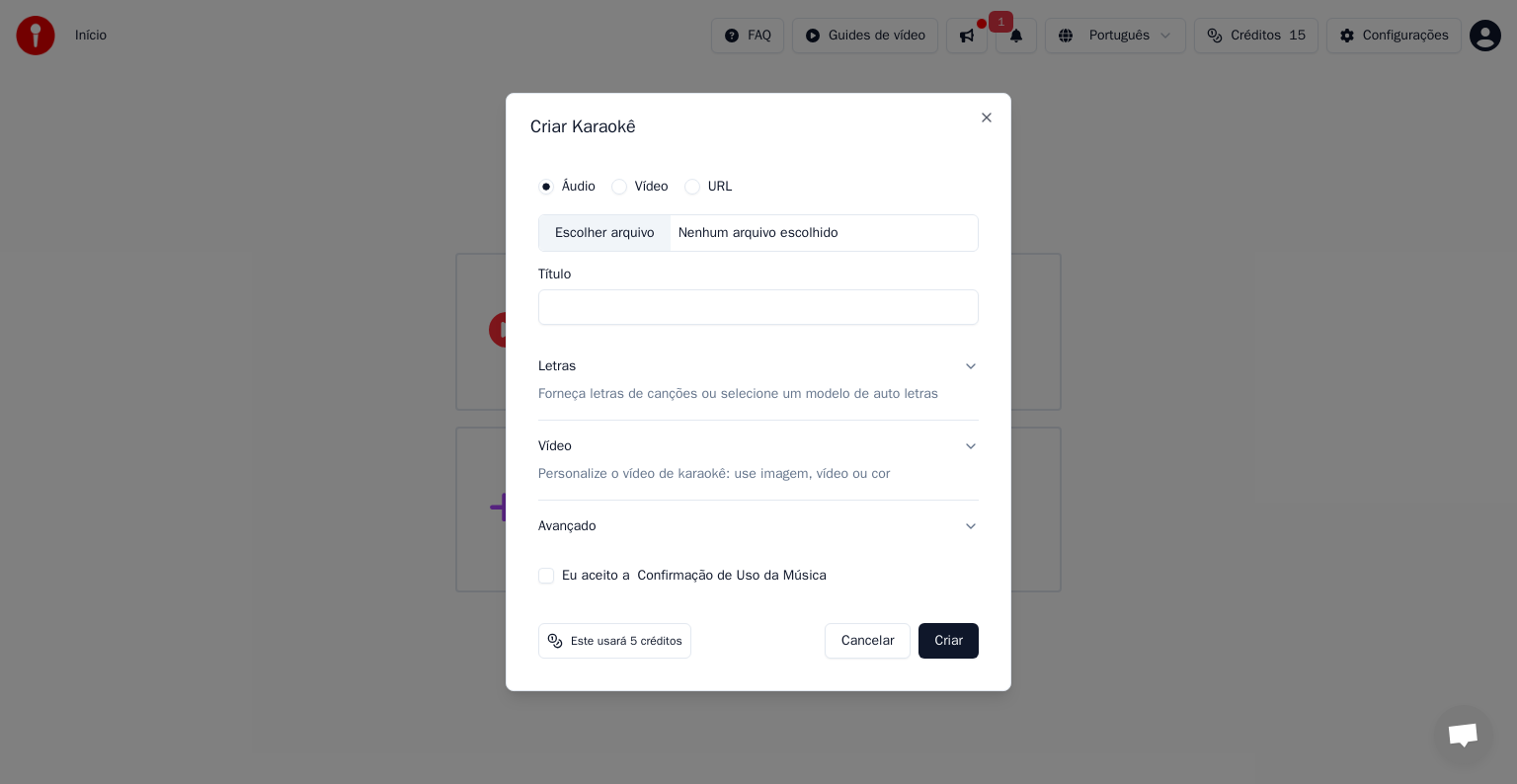 click on "Áudio" at bounding box center [567, 187] 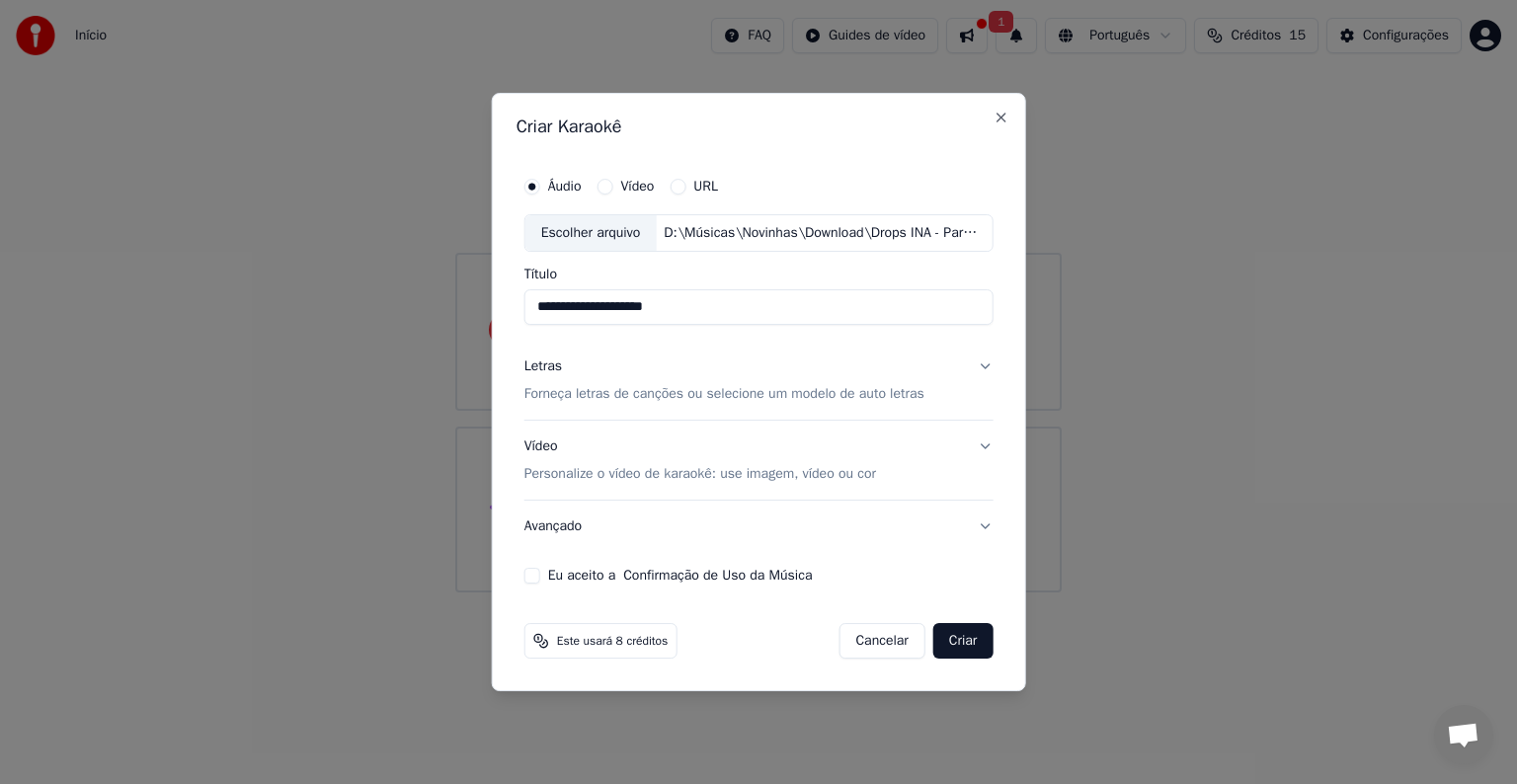 type on "**********" 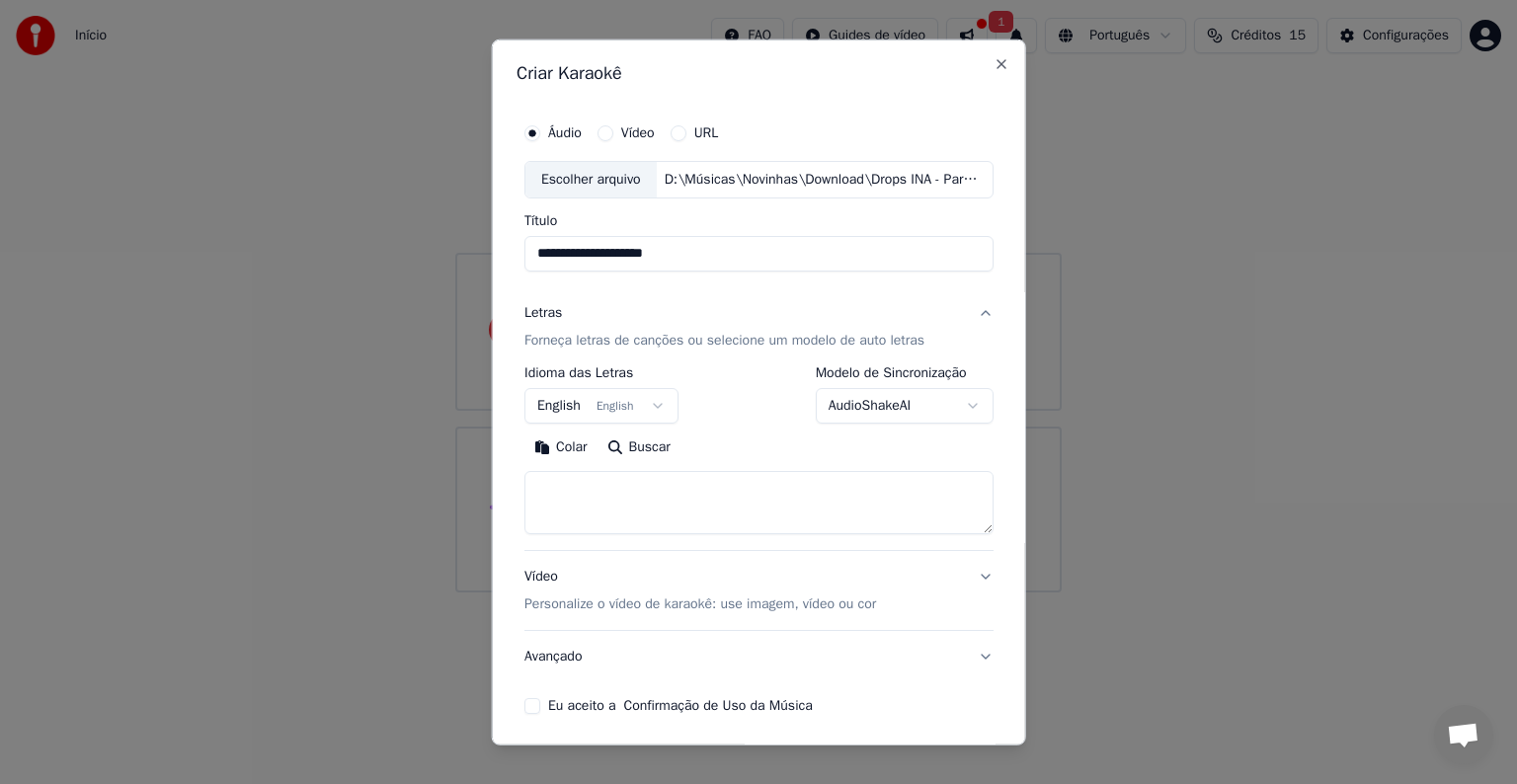 click at bounding box center (758, 503) 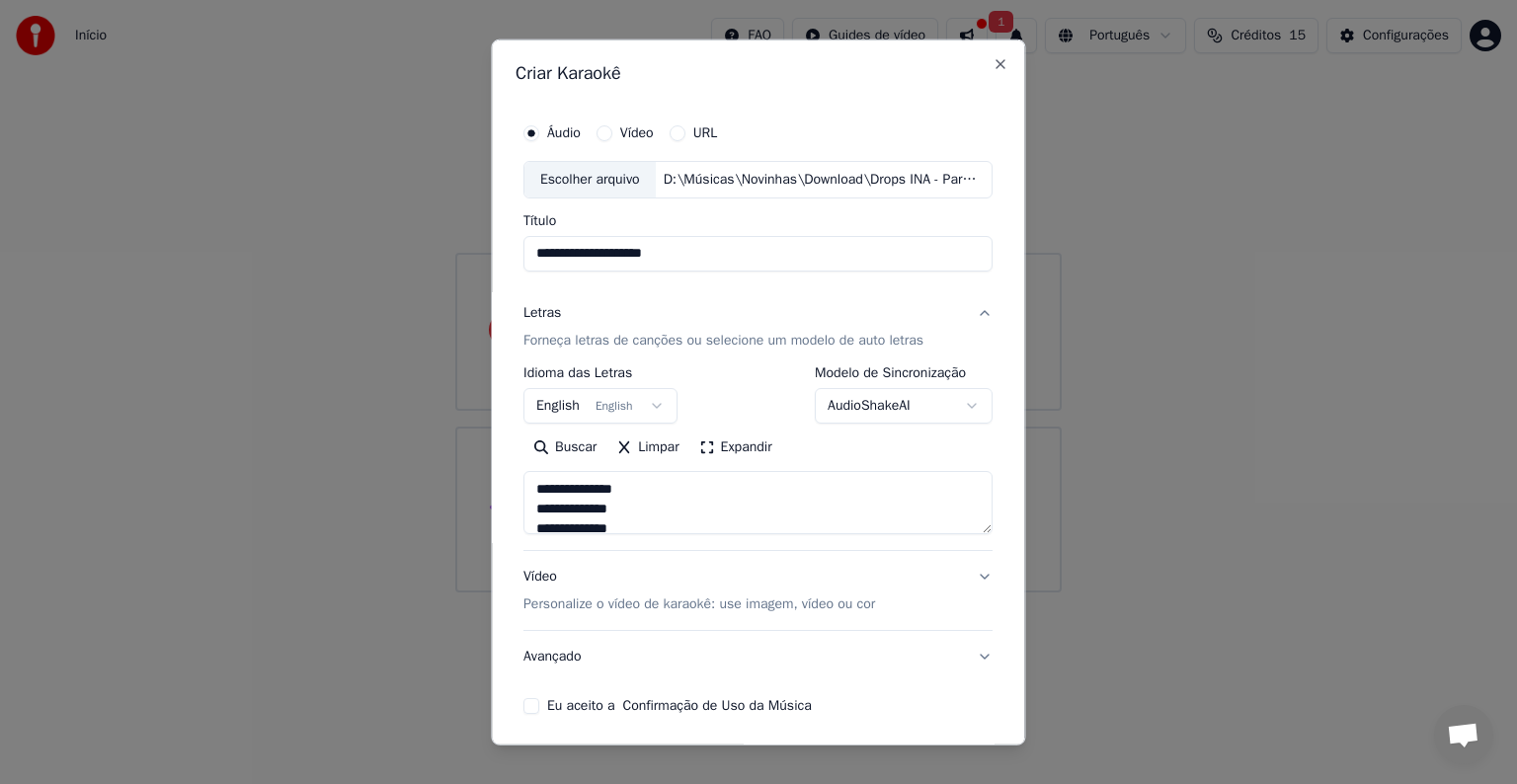 click on "**********" at bounding box center [758, 296] 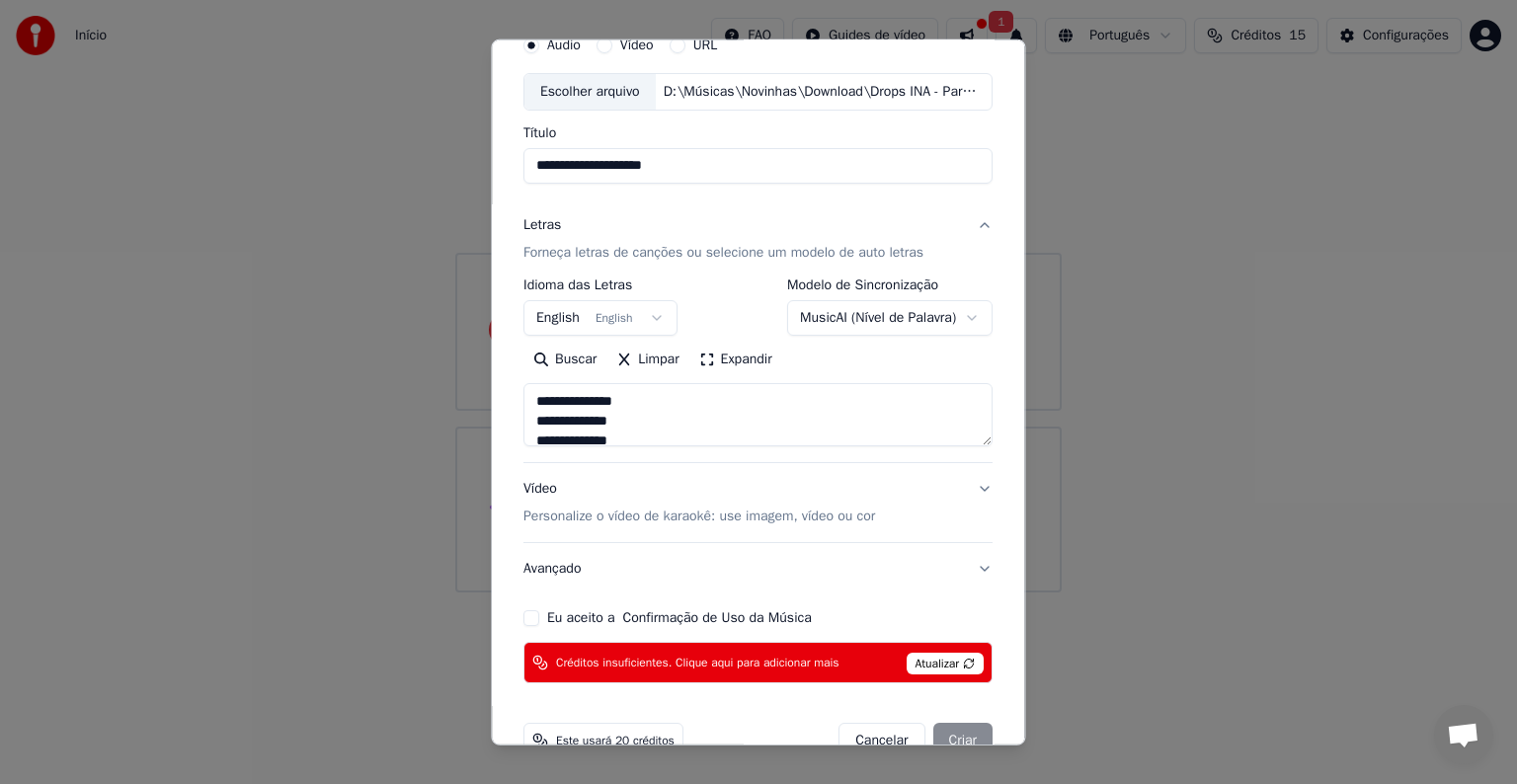 scroll, scrollTop: 95, scrollLeft: 0, axis: vertical 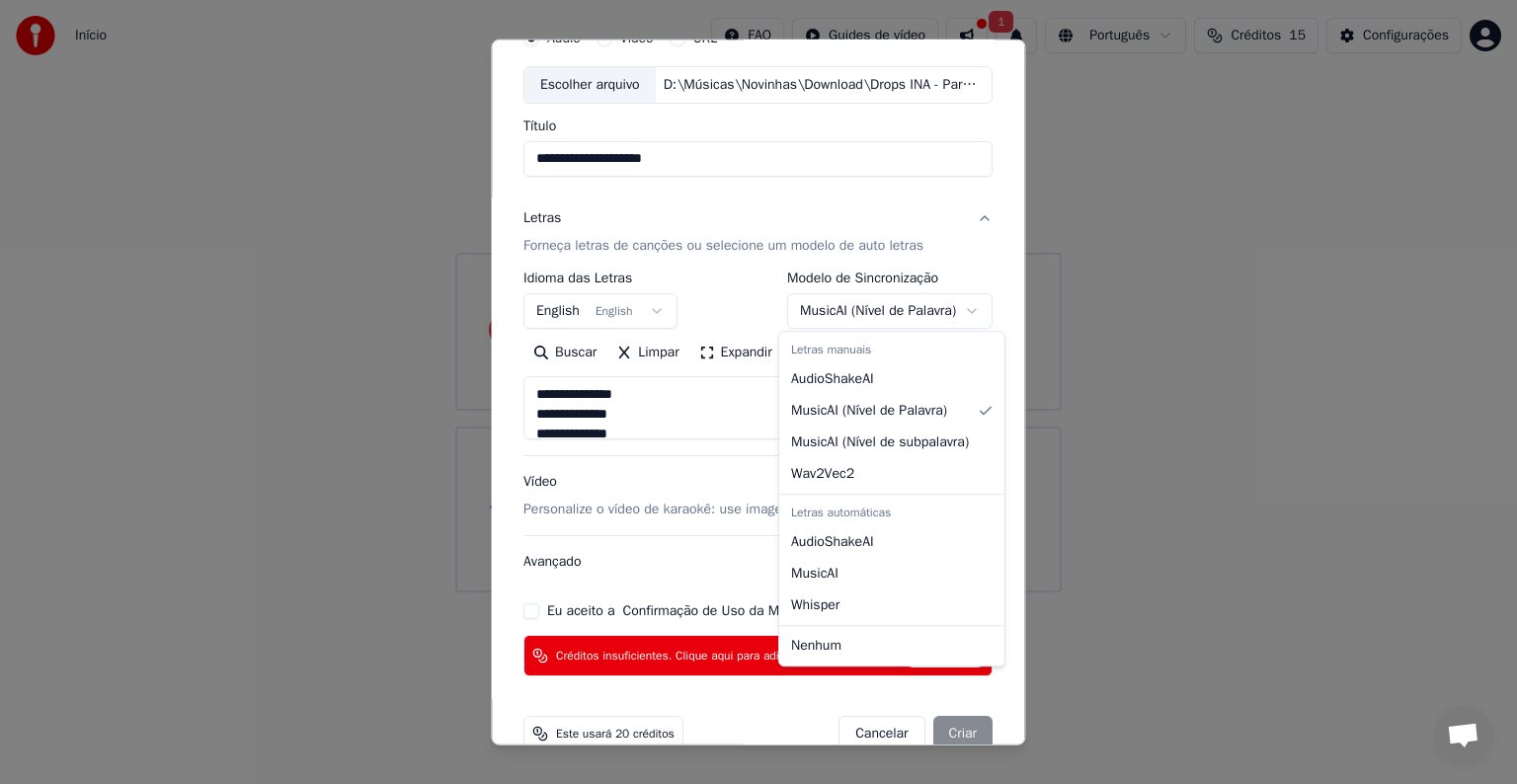 click on "**********" at bounding box center [758, 296] 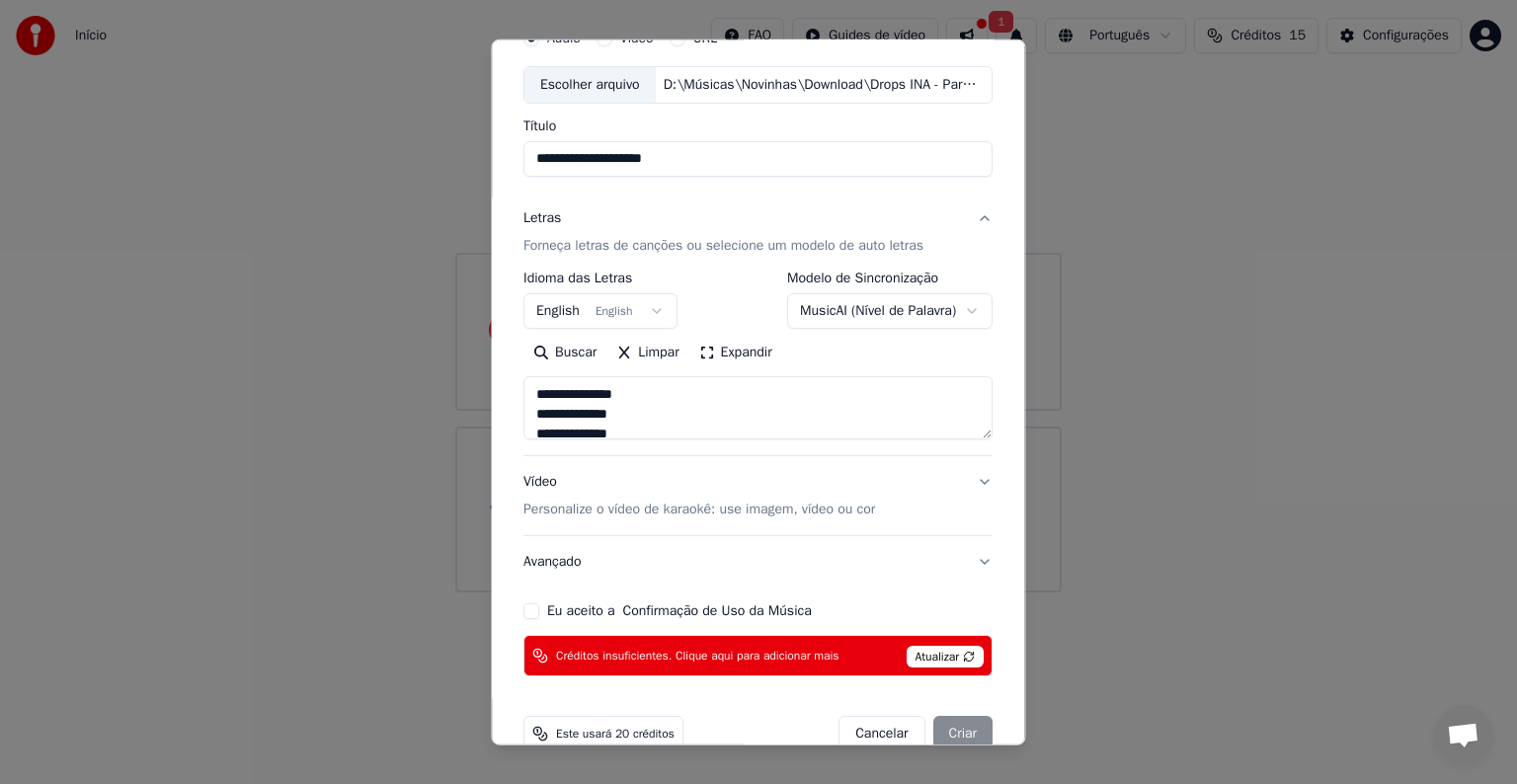 click on "**********" at bounding box center (758, 296) 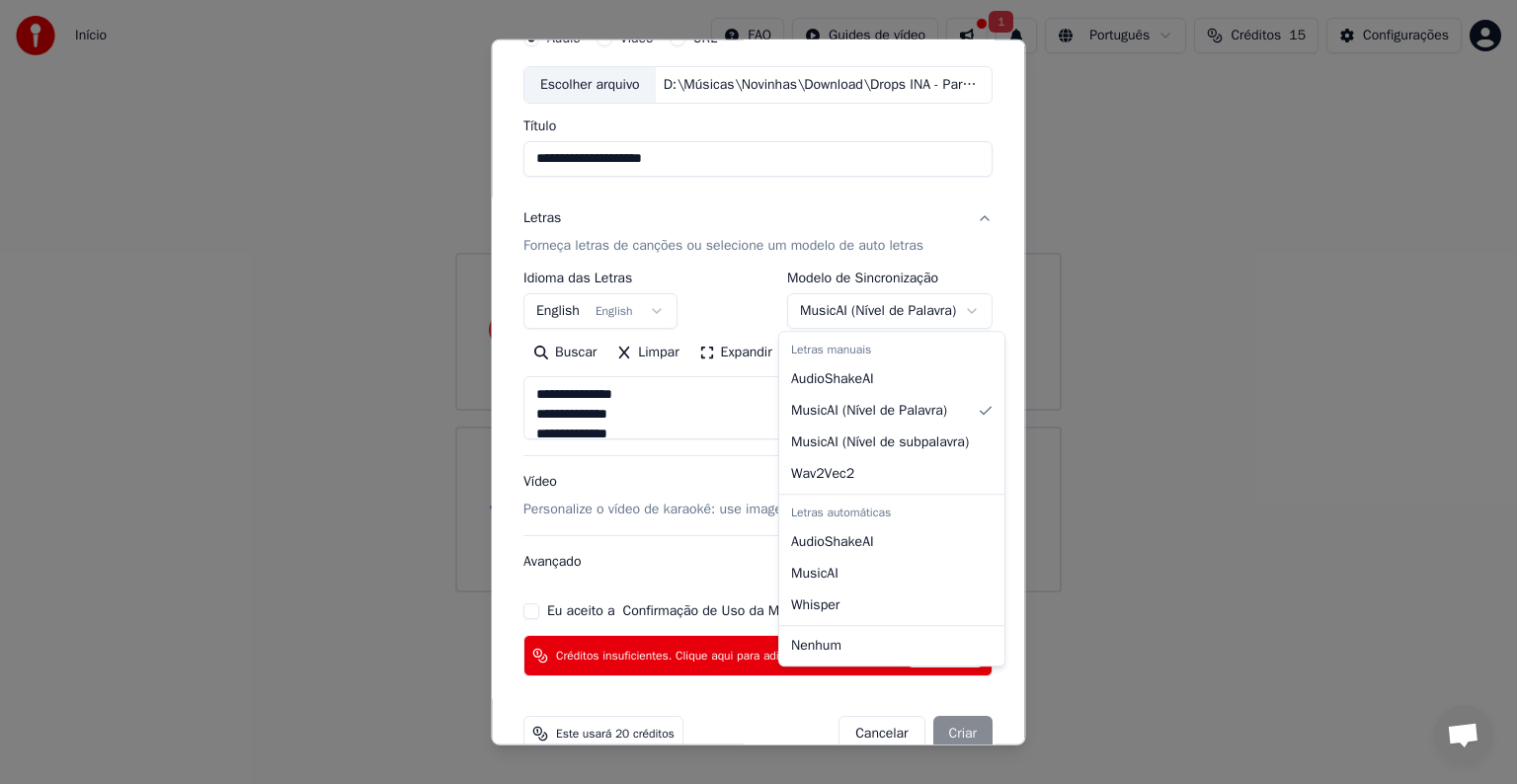 select on "**********" 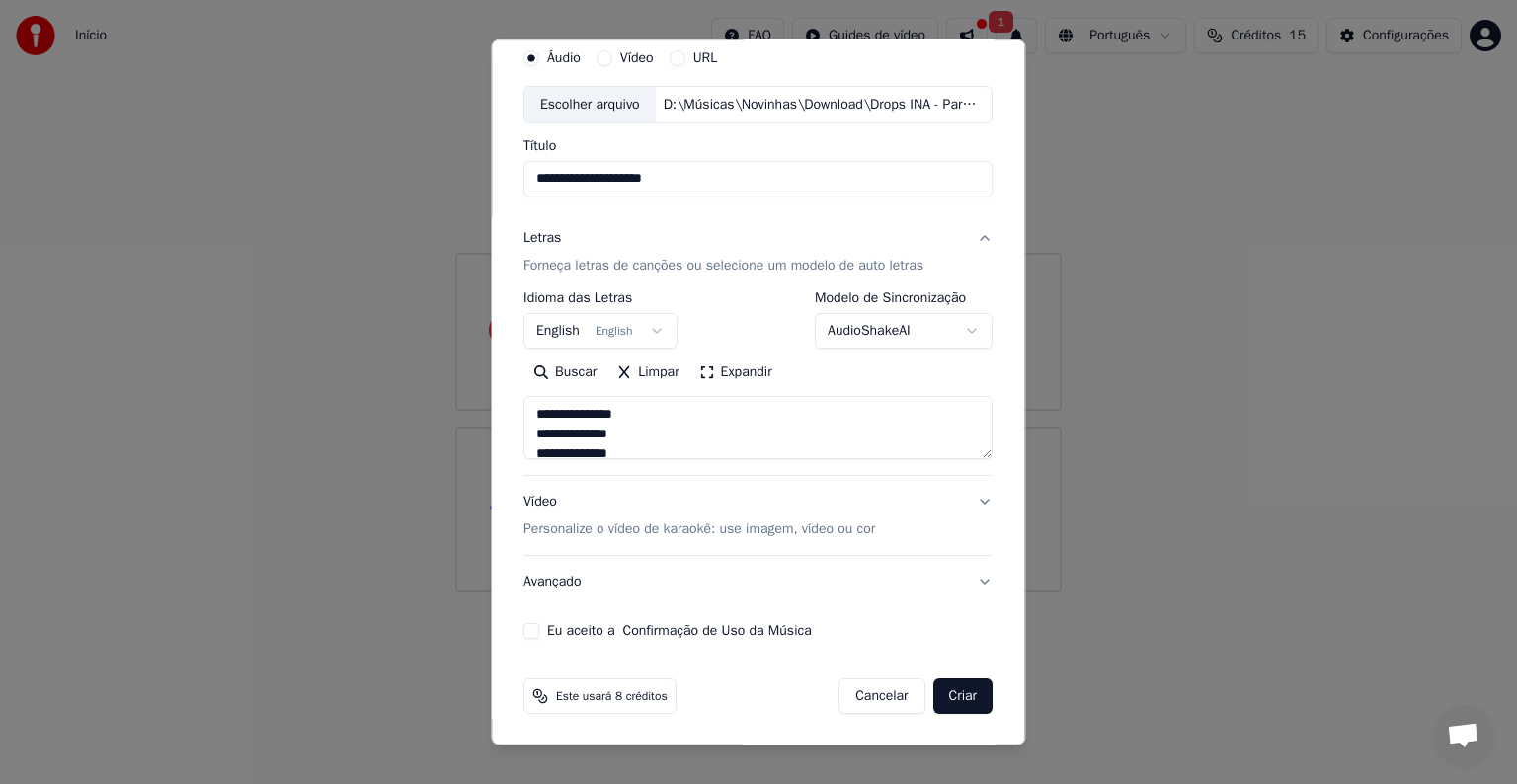 click on "Personalize o vídeo de karaokê: use imagem, vídeo ou cor" at bounding box center (699, 529) 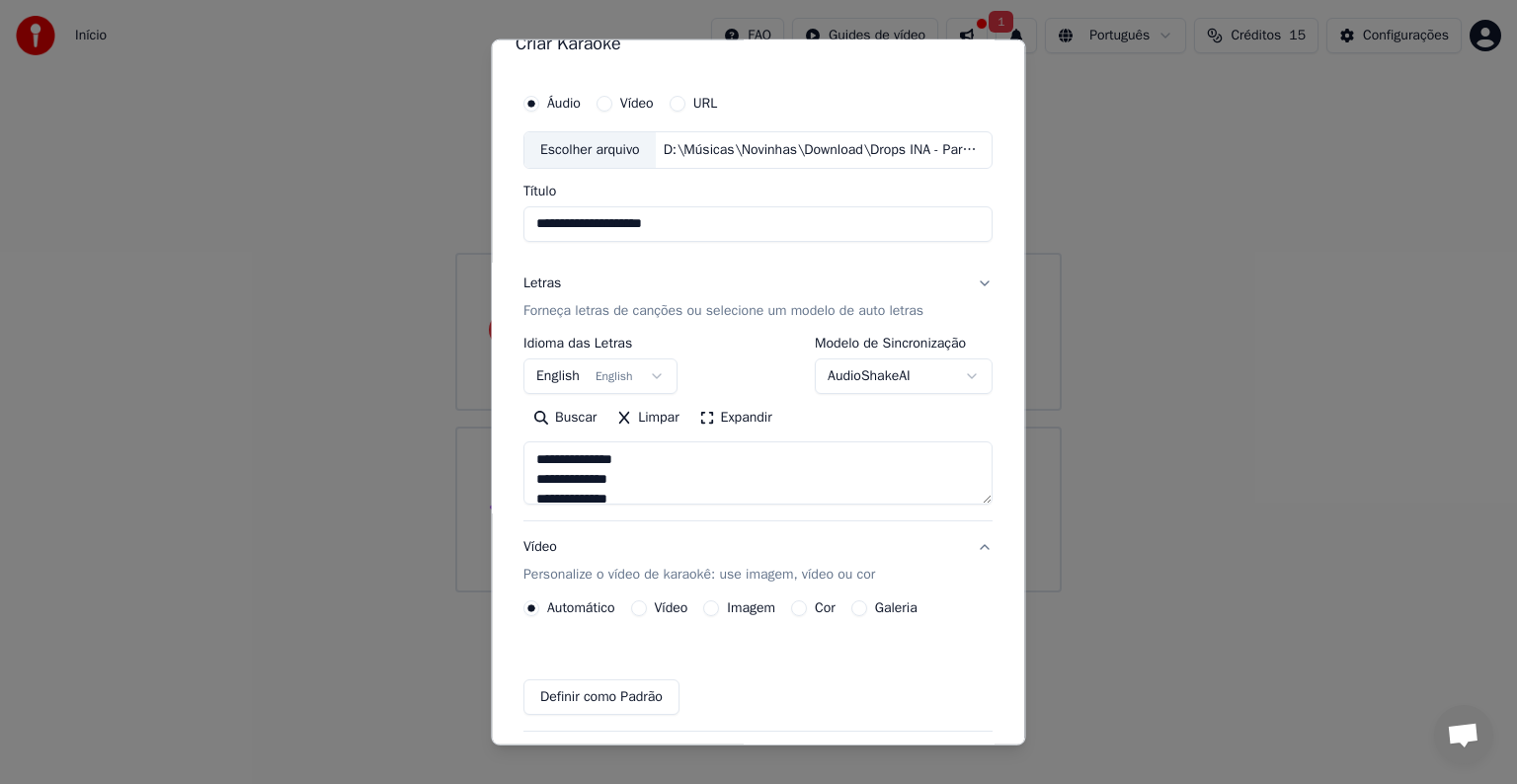 scroll, scrollTop: 22, scrollLeft: 0, axis: vertical 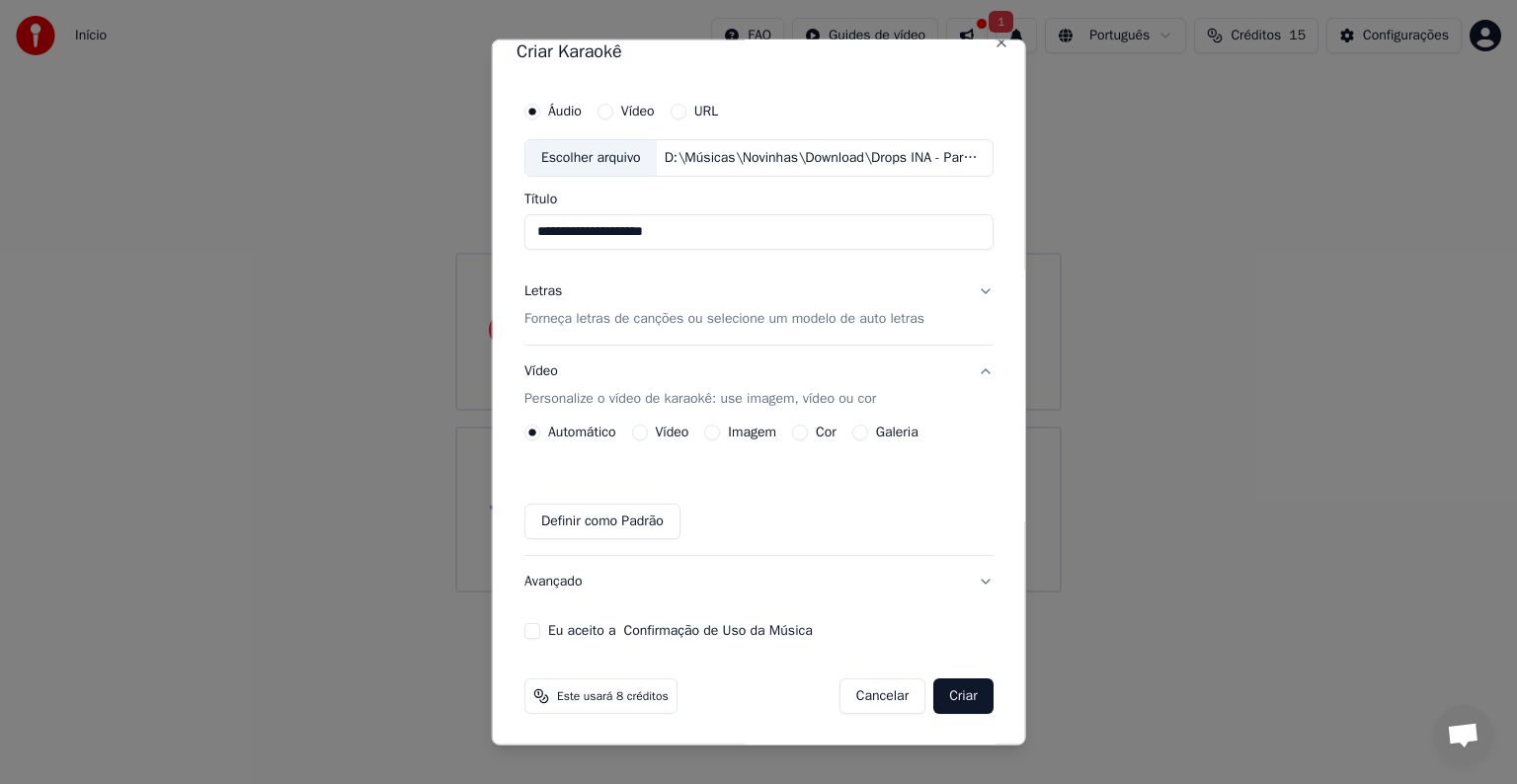 click on "Imagem" at bounding box center [712, 432] 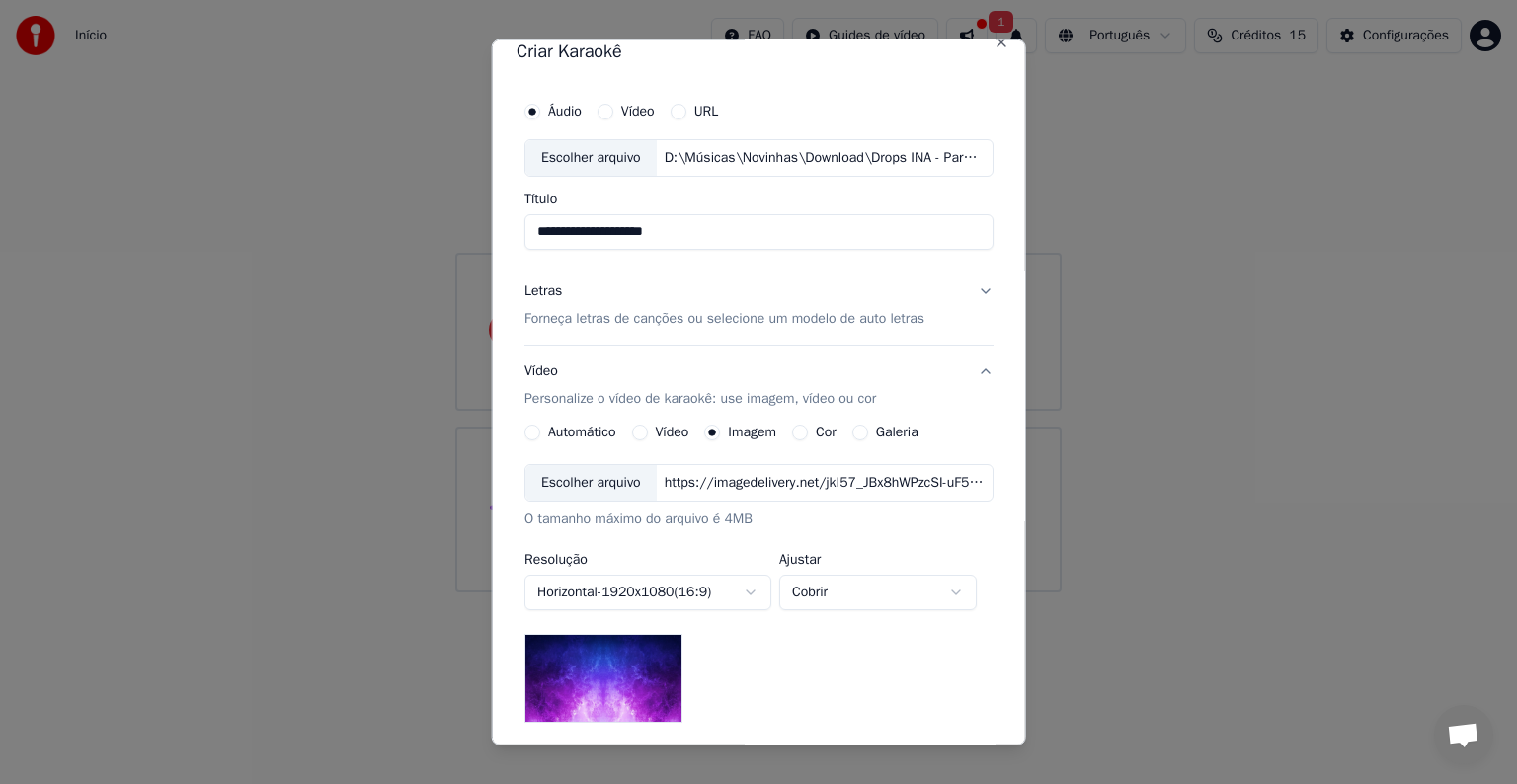 click on "Escolher arquivo" at bounding box center (591, 483) 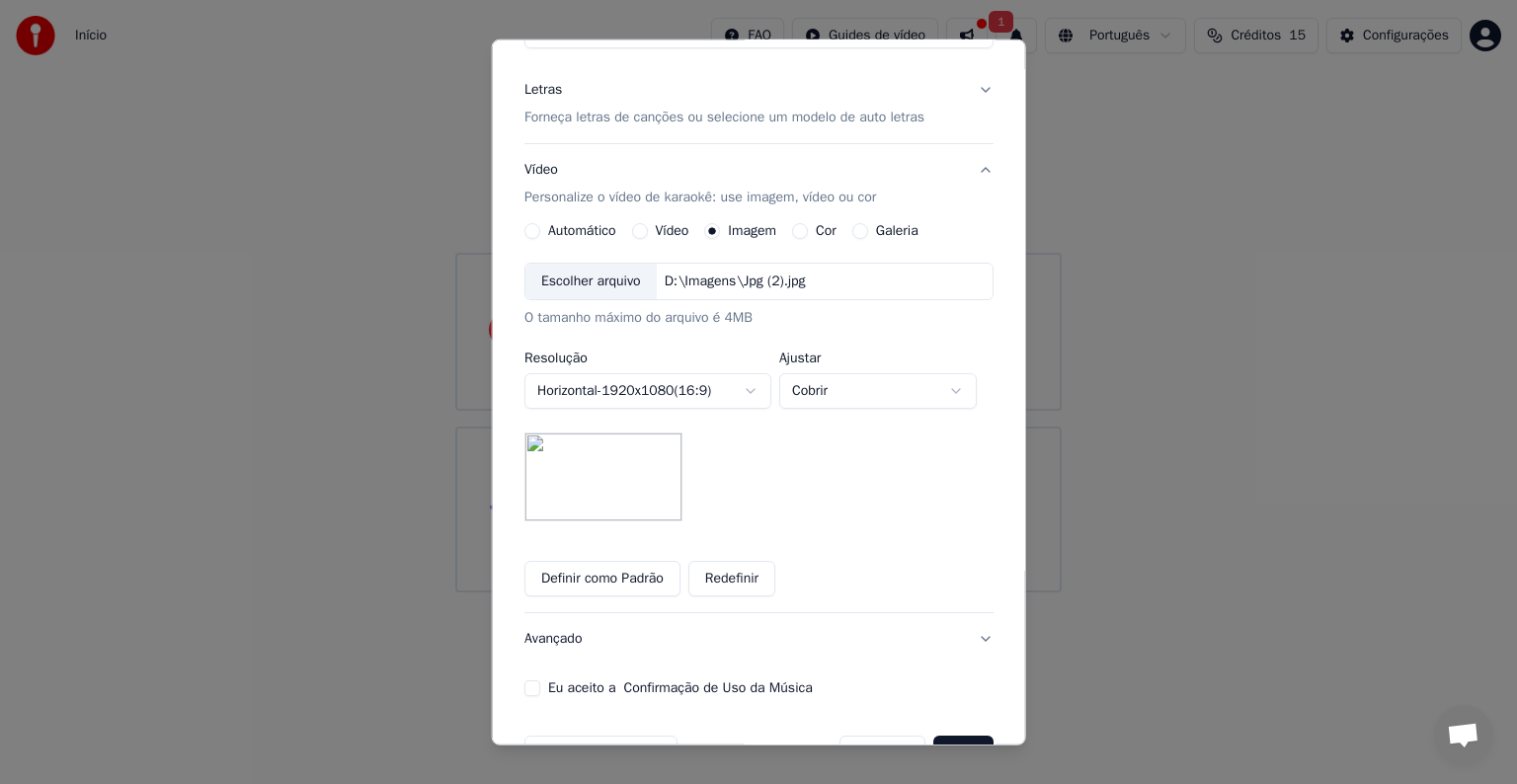 scroll, scrollTop: 280, scrollLeft: 0, axis: vertical 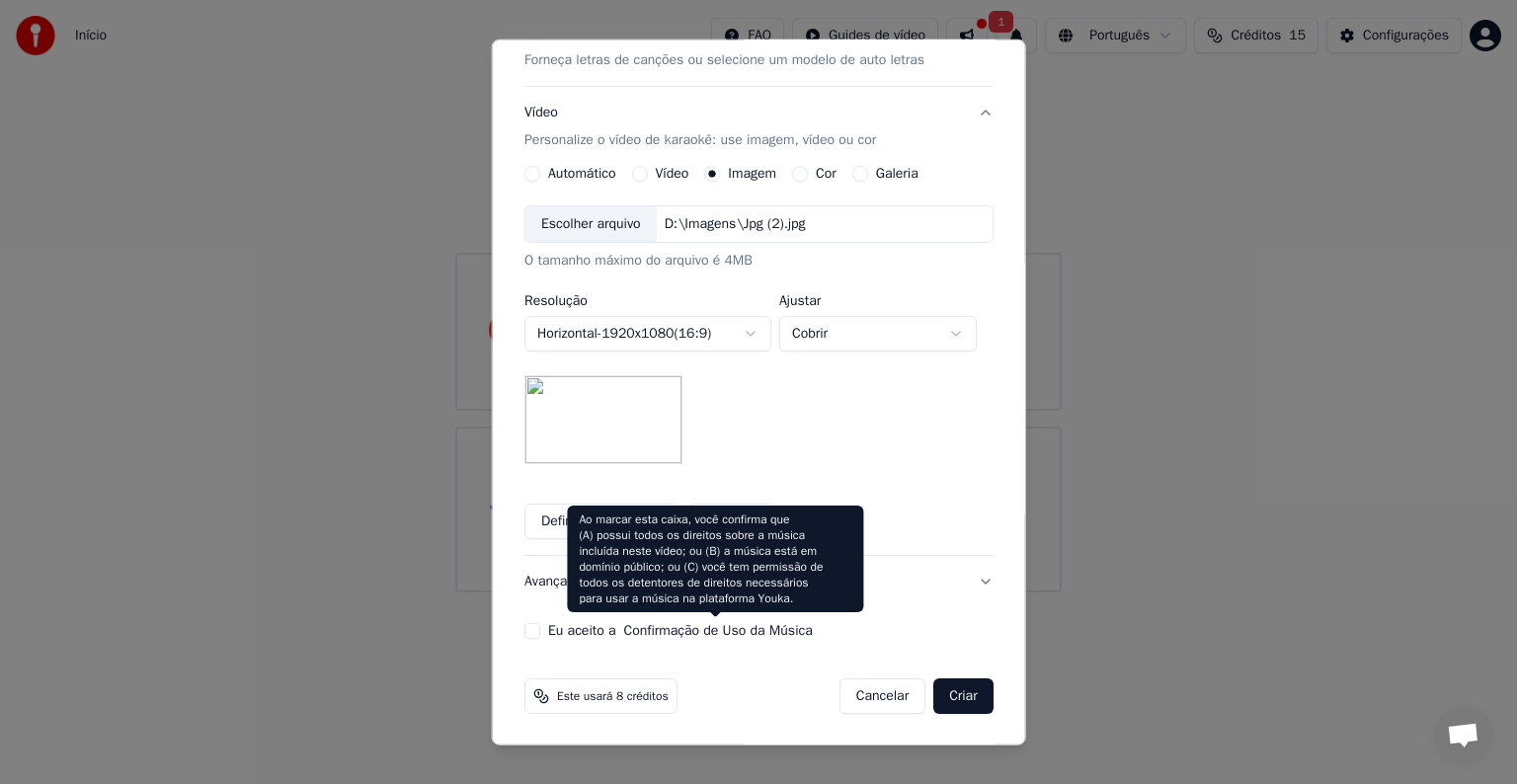 click on "**********" at bounding box center (758, 236) 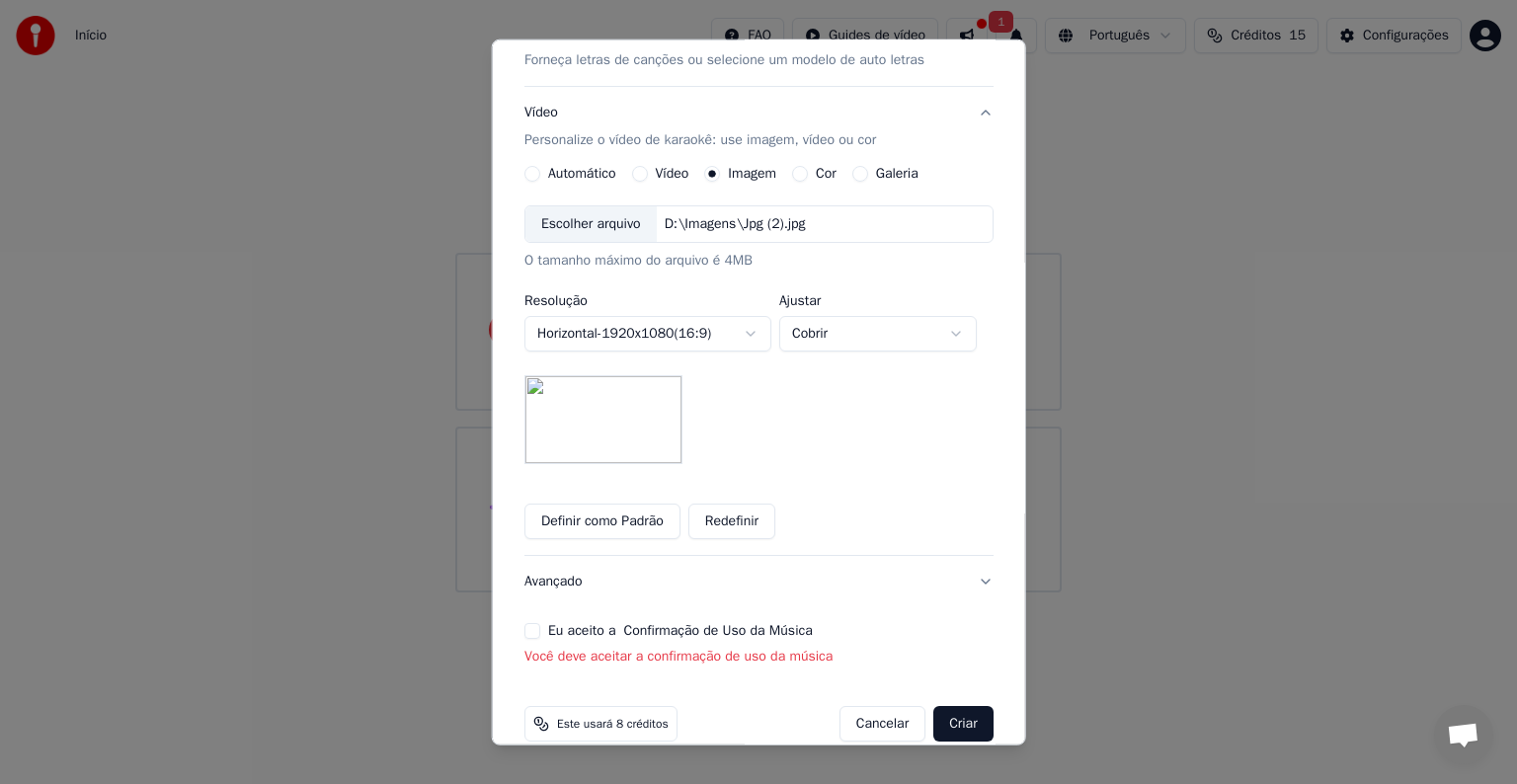 click on "Eu aceito a   Confirmação de Uso da Música Você deve aceitar a confirmação de uso da música" at bounding box center [758, 645] 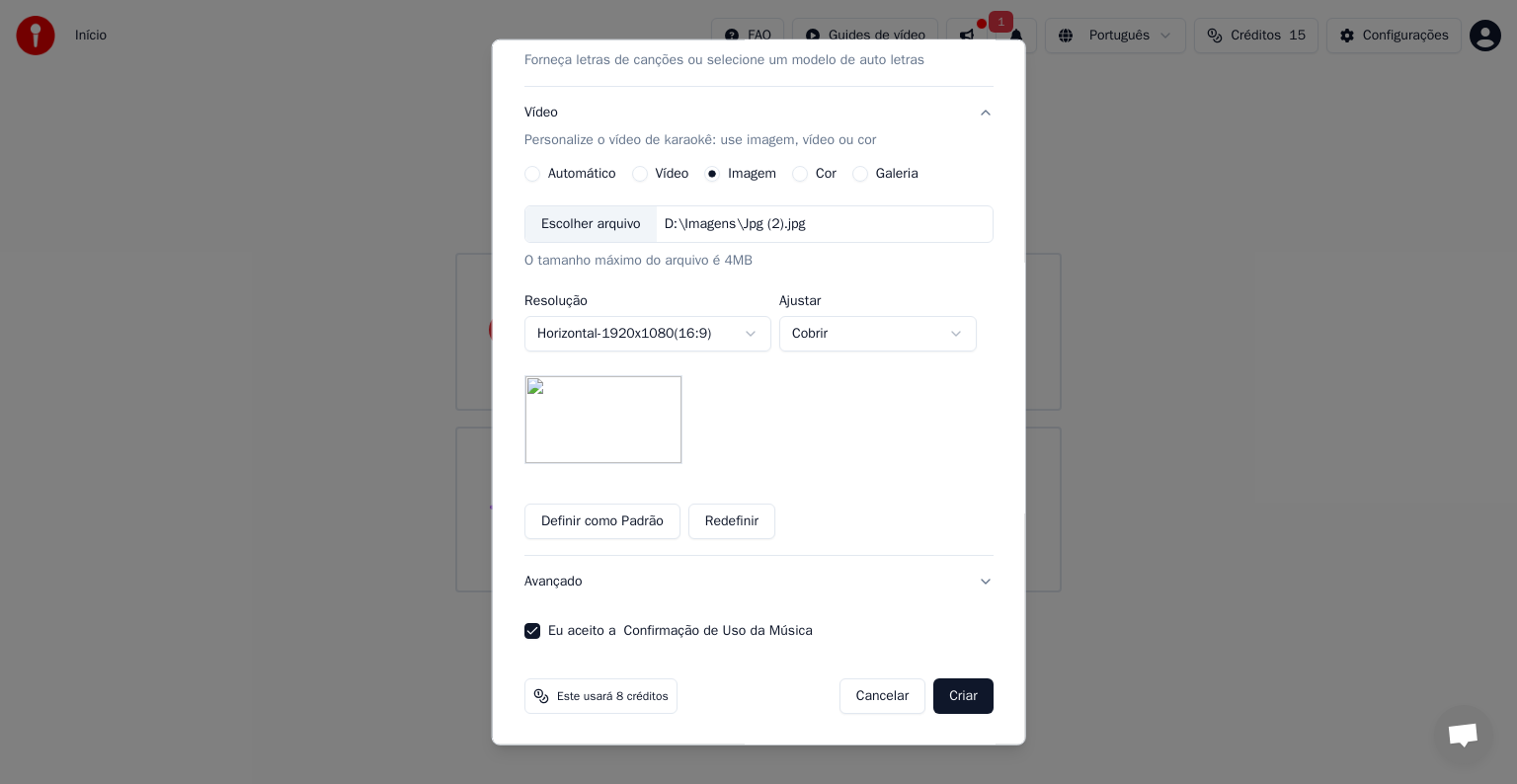 click on "Redefinir" at bounding box center [732, 521] 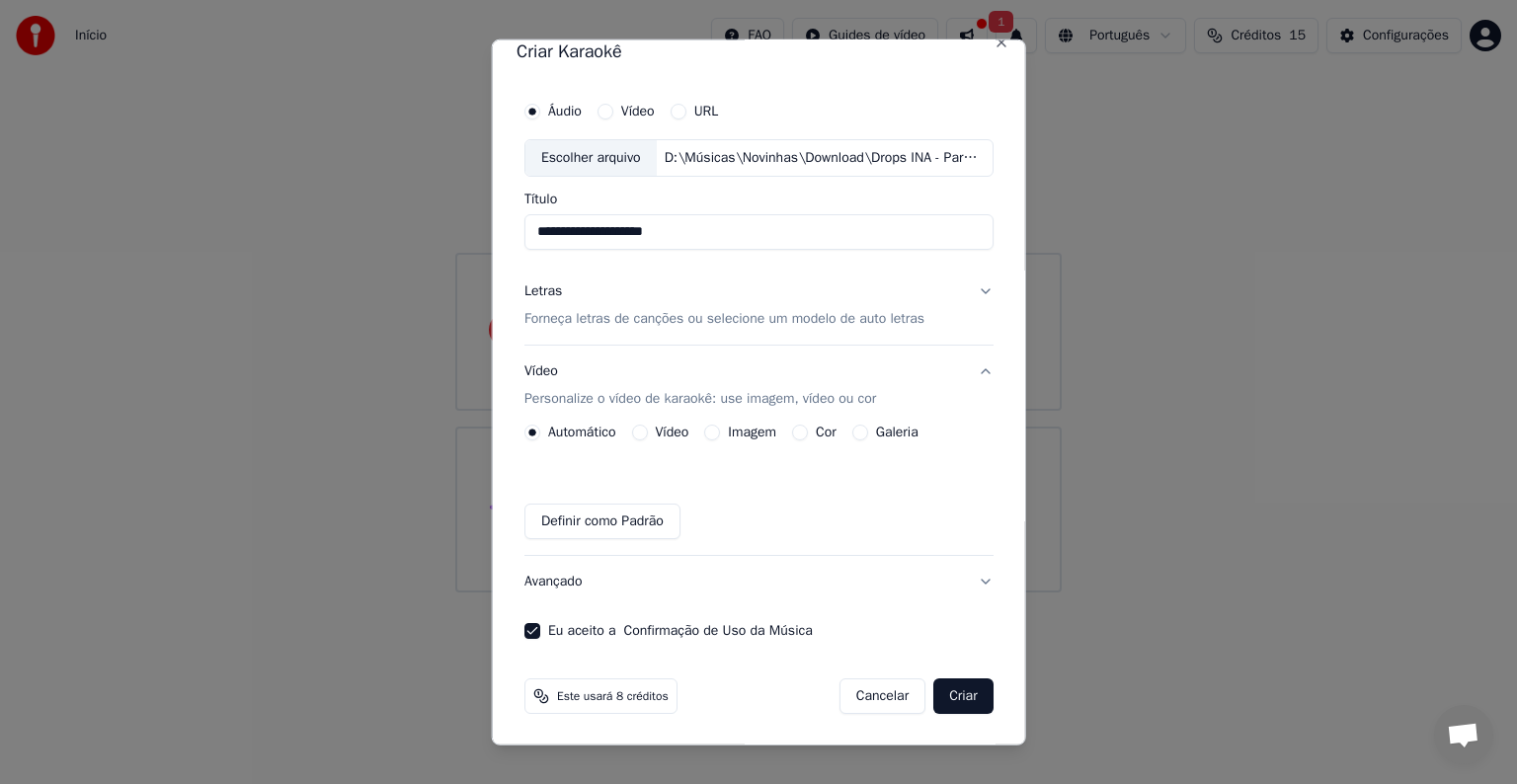 click on "Vídeo" at bounding box center [672, 432] 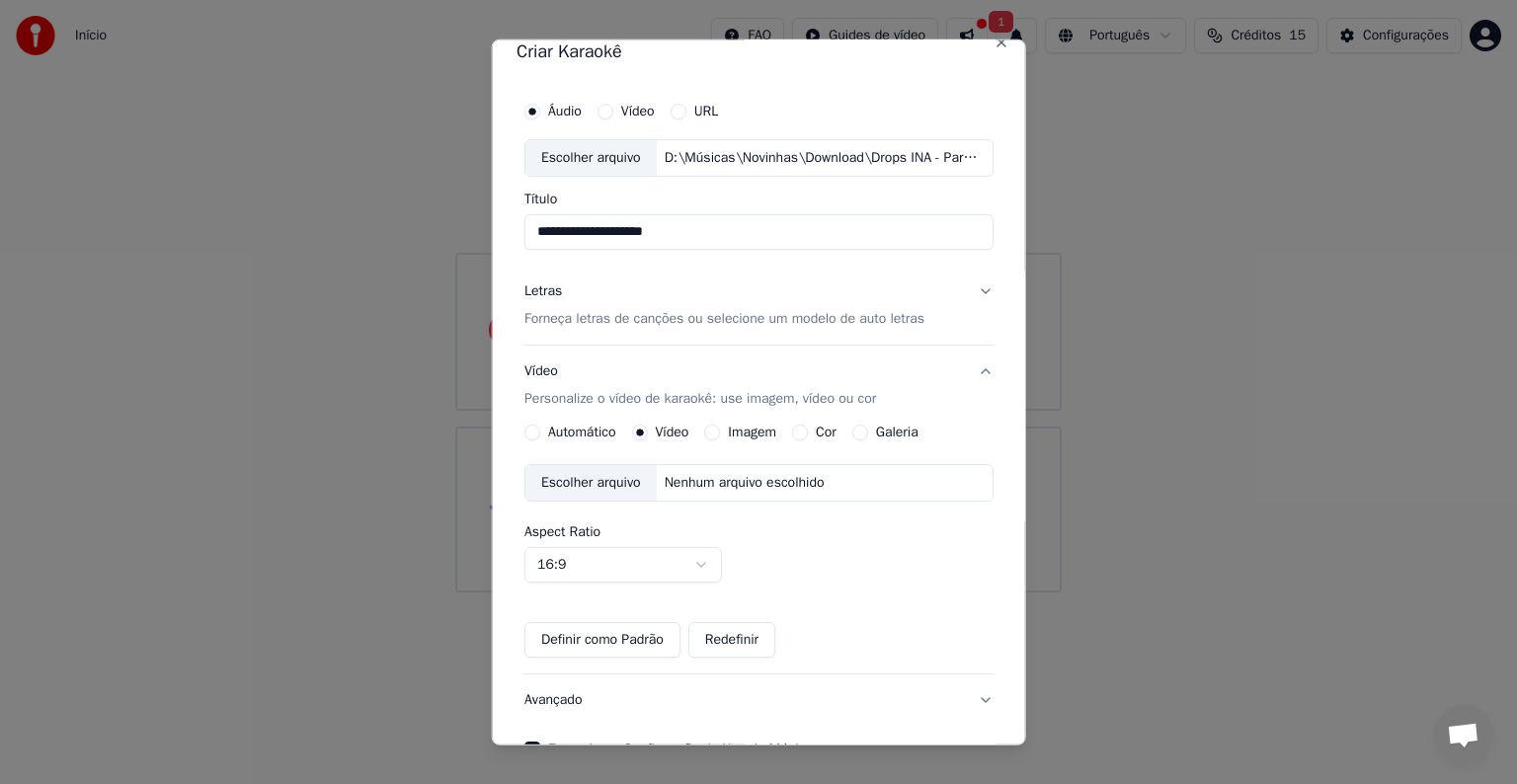 click on "Imagem" at bounding box center [752, 432] 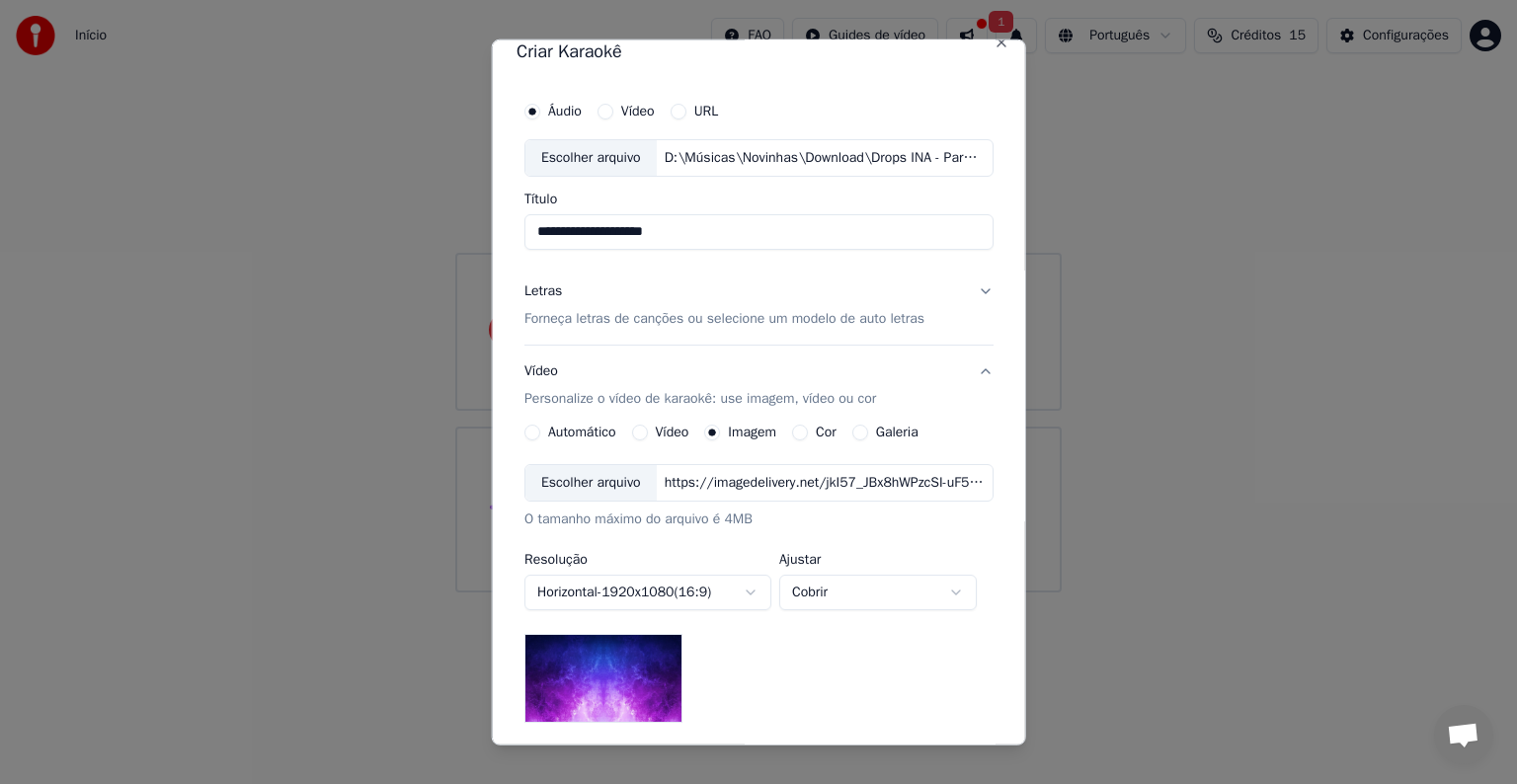 click on "Cor" at bounding box center (826, 432) 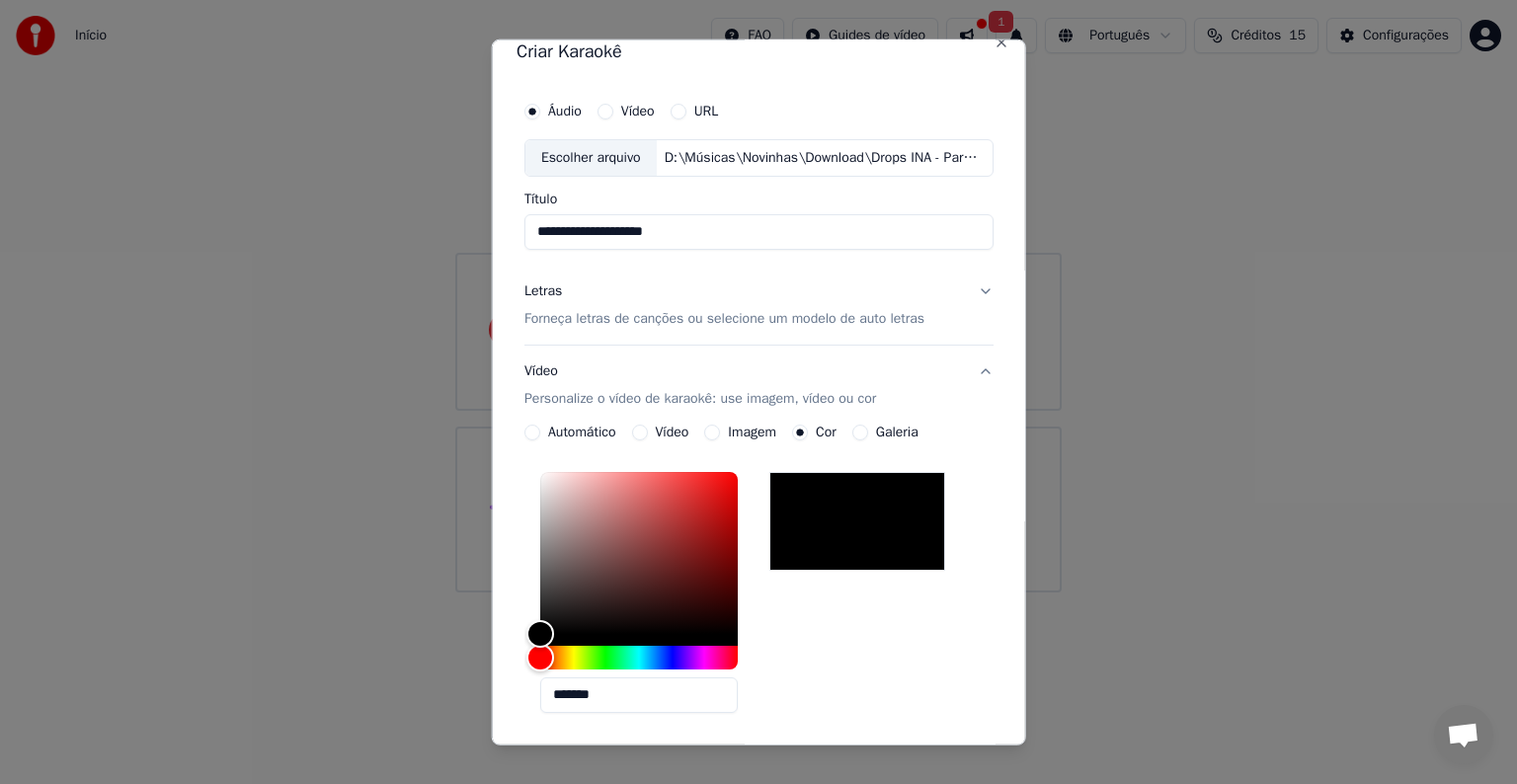 click on "Galeria" at bounding box center [896, 432] 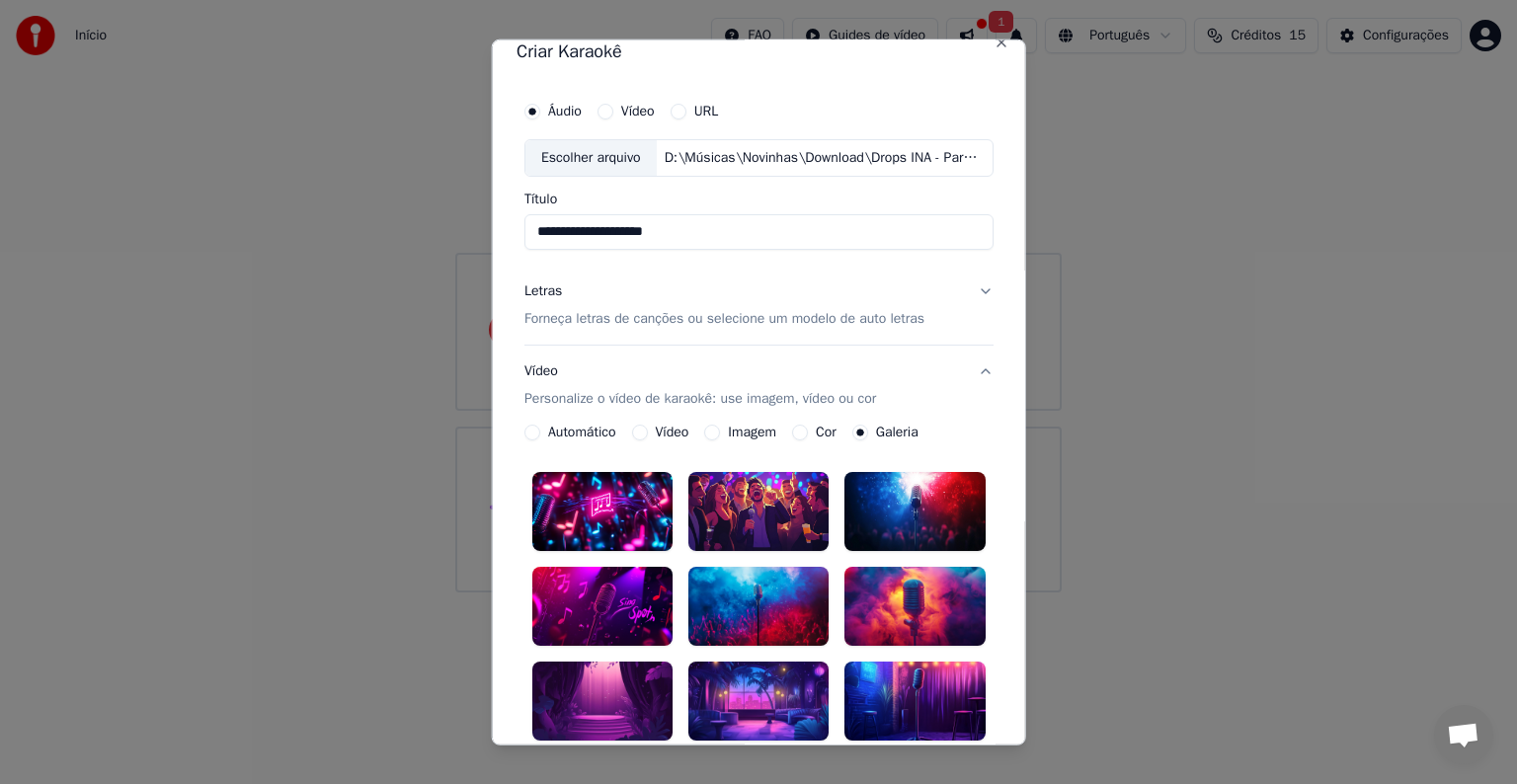 click on "Galeria" at bounding box center [896, 432] 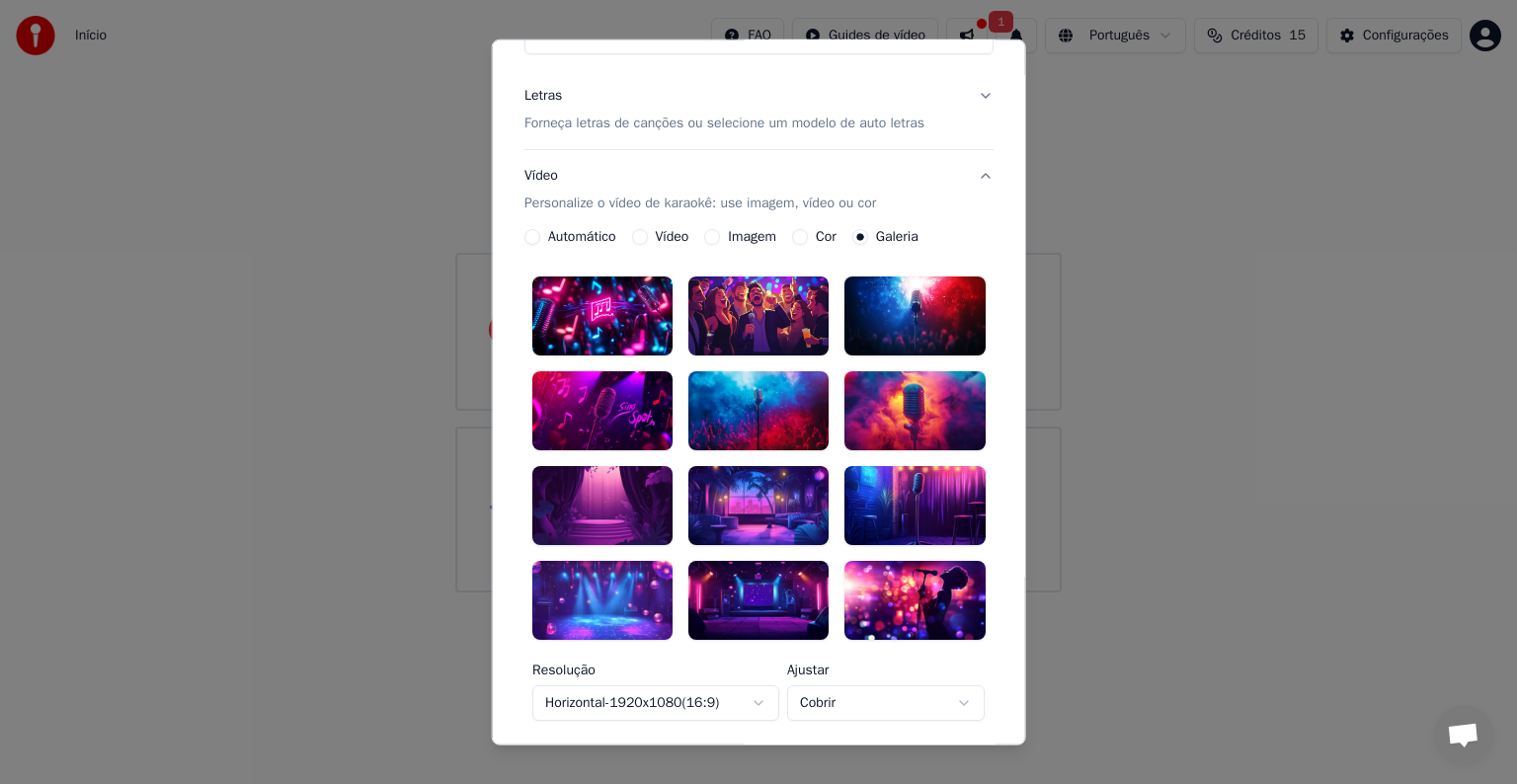 scroll, scrollTop: 219, scrollLeft: 0, axis: vertical 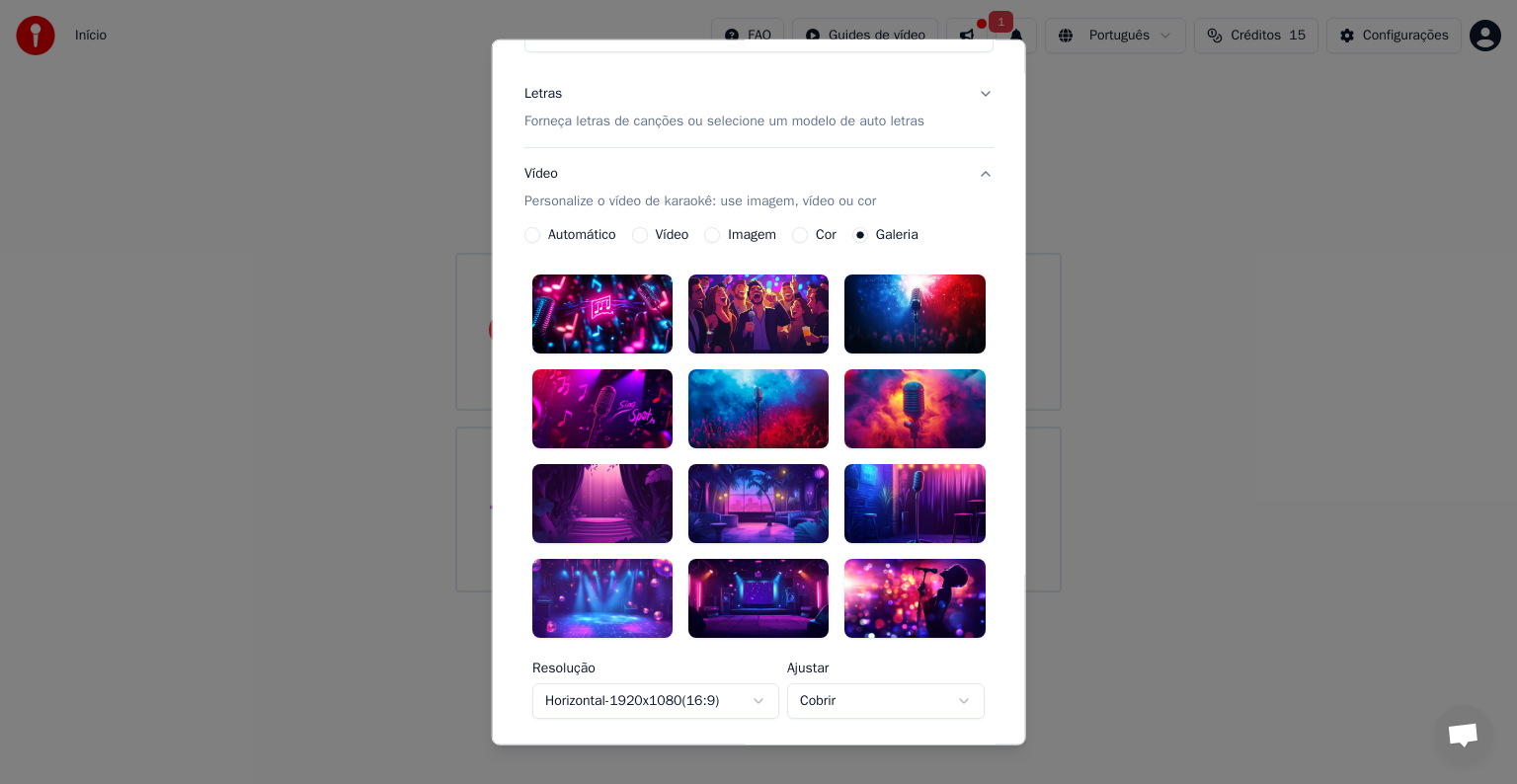 click at bounding box center [915, 504] 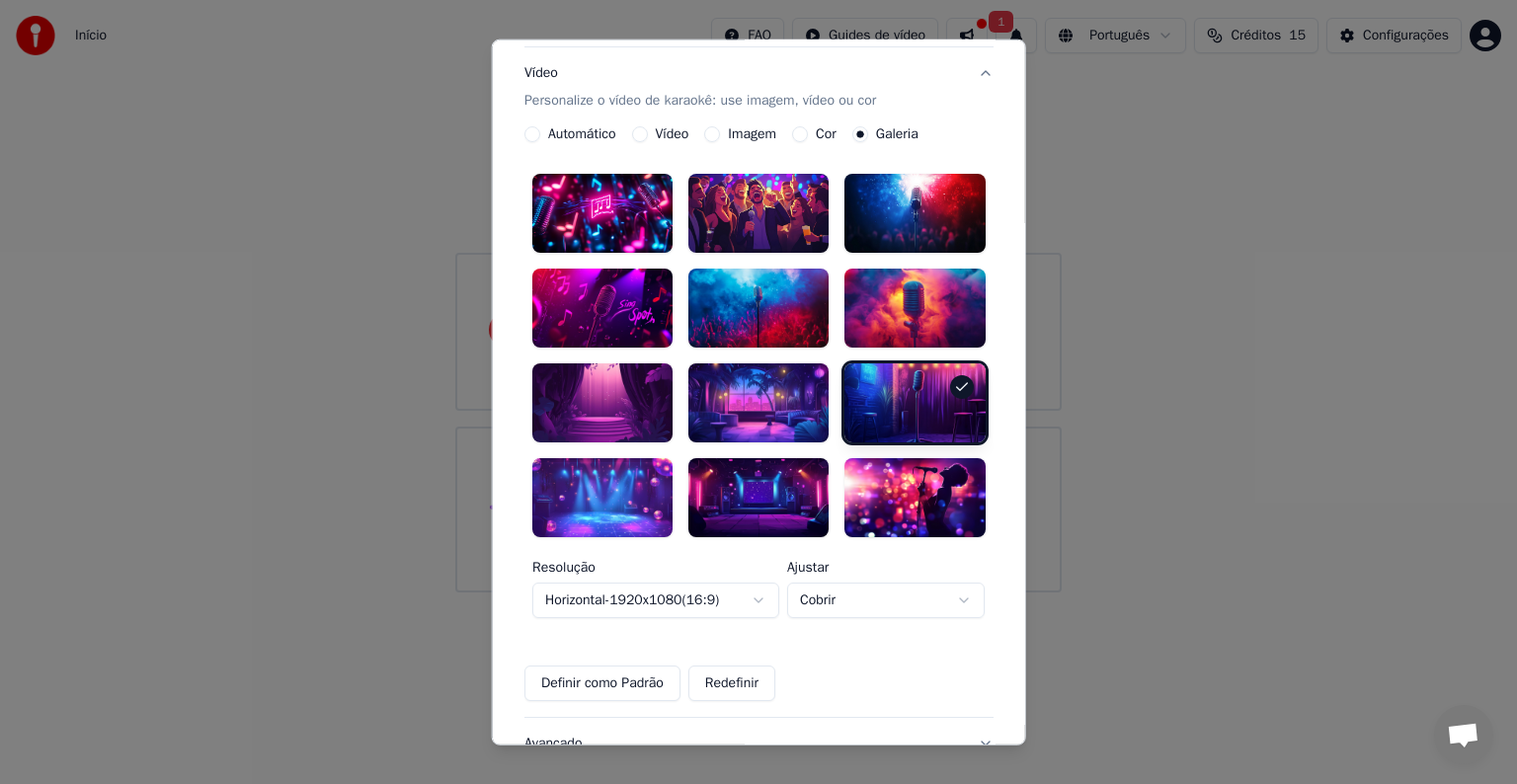 scroll, scrollTop: 482, scrollLeft: 0, axis: vertical 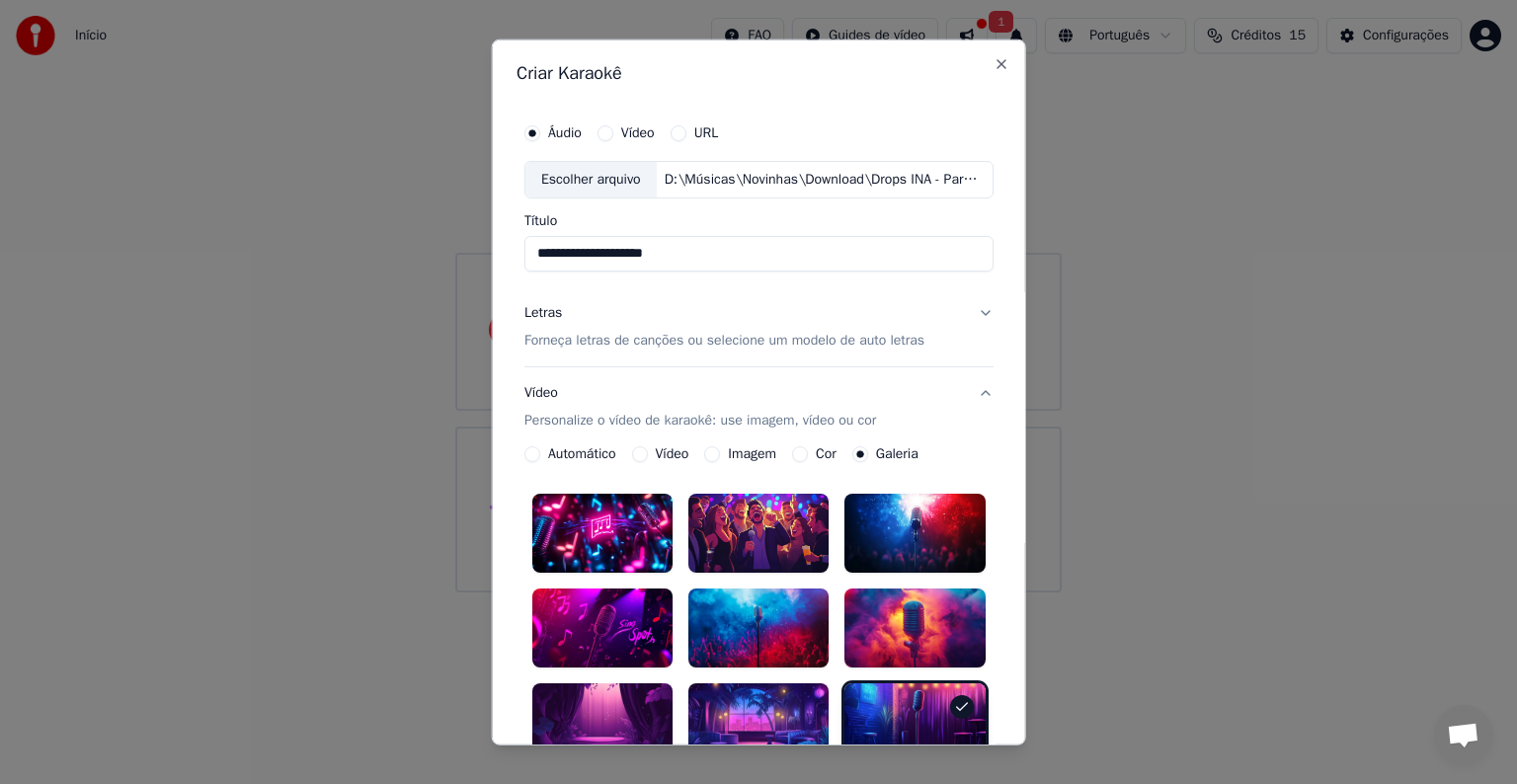 click on "Forneça letras de canções ou selecione um modelo de auto letras" at bounding box center [724, 341] 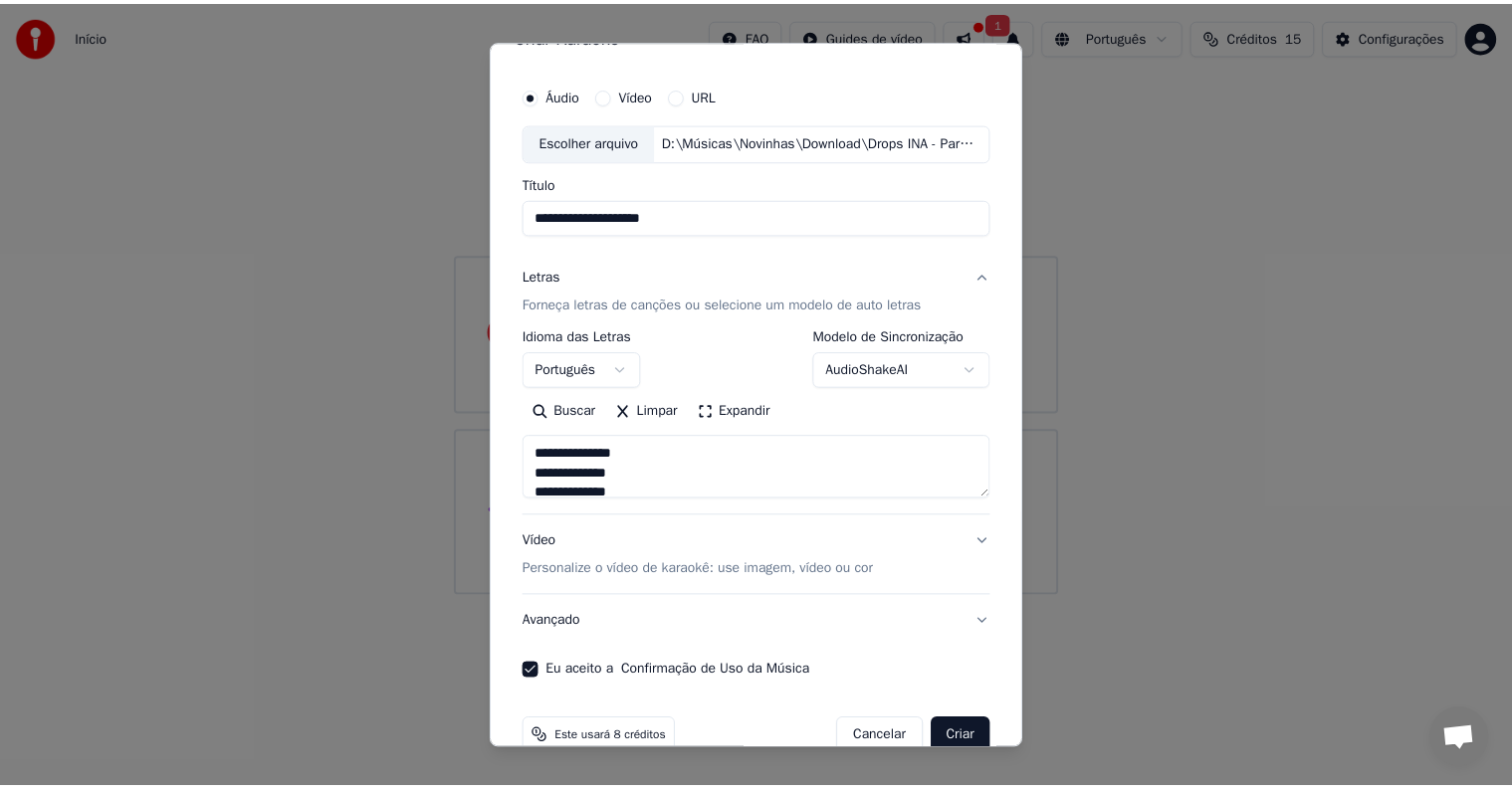 scroll, scrollTop: 76, scrollLeft: 0, axis: vertical 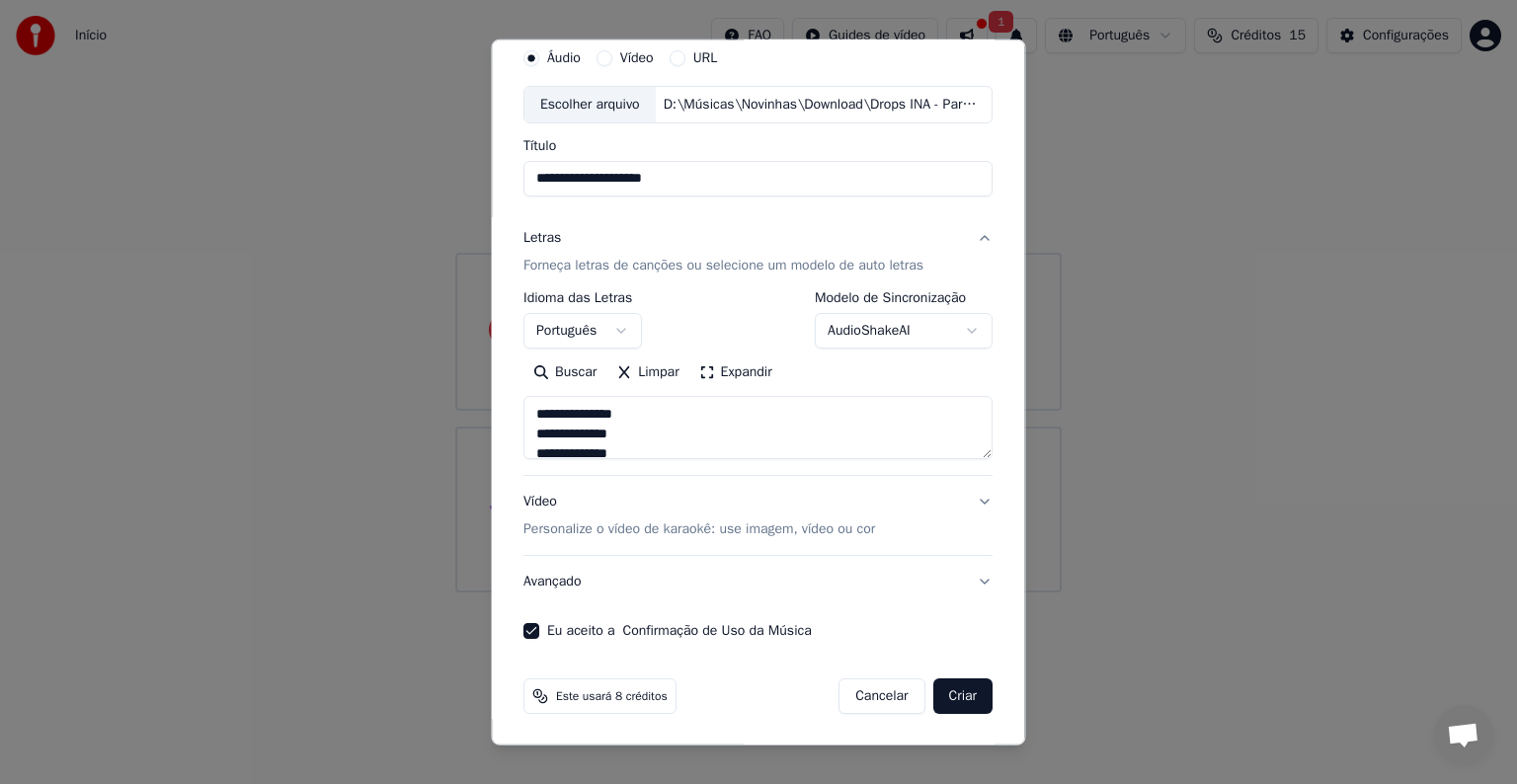 click on "Criar" at bounding box center (963, 696) 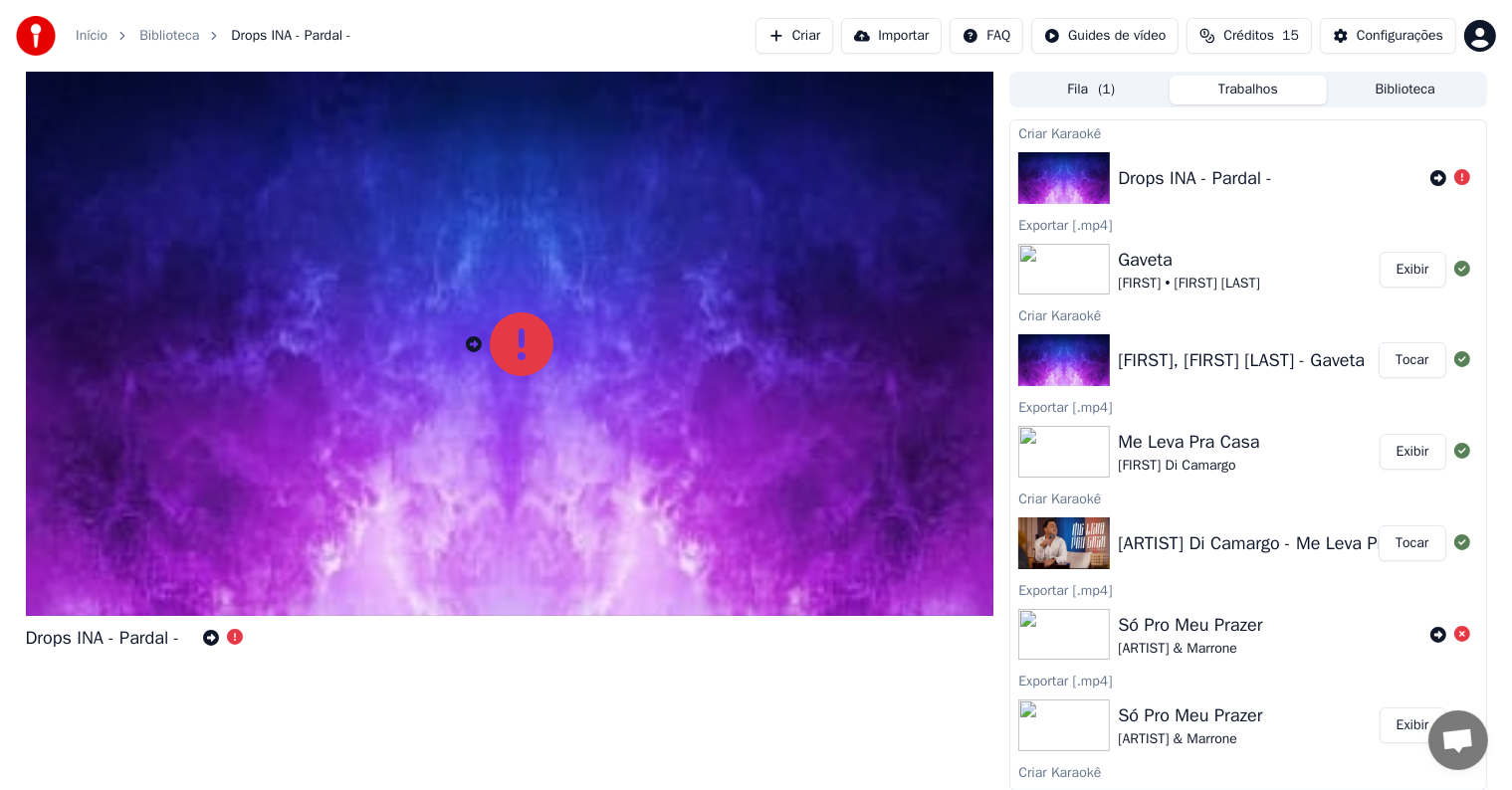 click at bounding box center [510, 343] 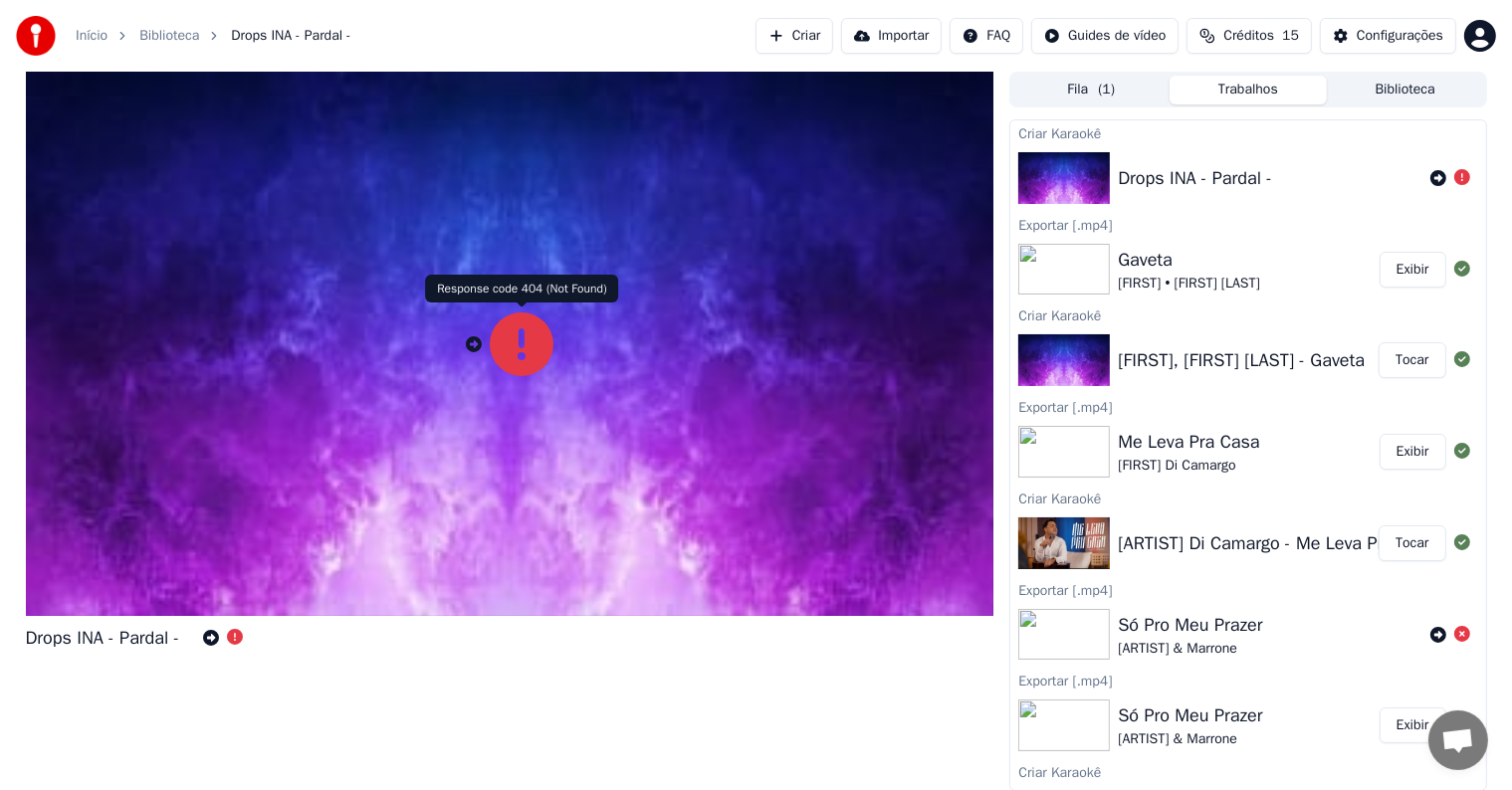 click 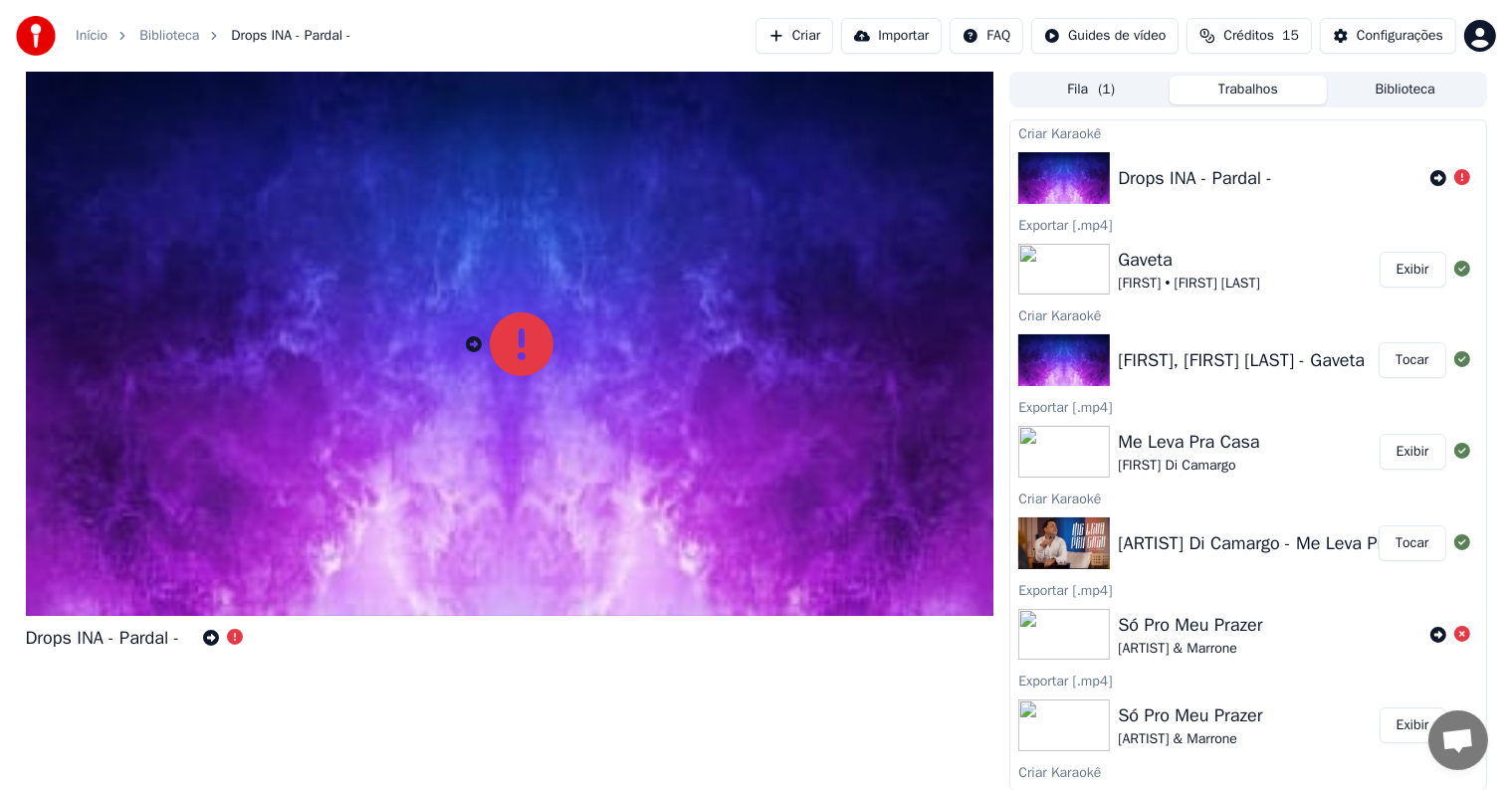 scroll, scrollTop: 0, scrollLeft: 0, axis: both 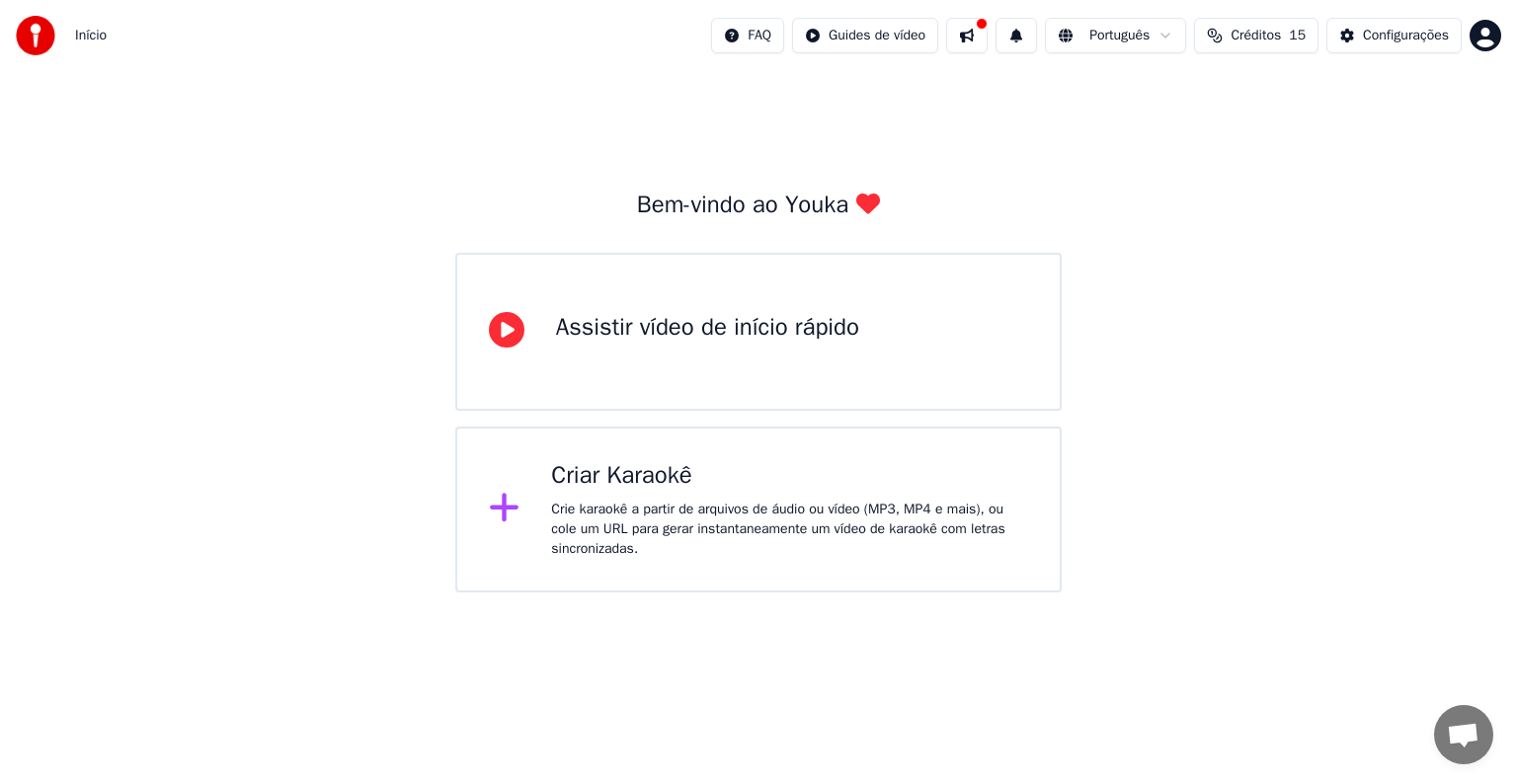 click on "Criar Karaokê Crie karaokê a partir de arquivos de áudio ou vídeo (MP3, MP4 e mais), ou cole um URL para gerar instantaneamente um vídeo de karaokê com letras sincronizadas." at bounding box center [789, 510] 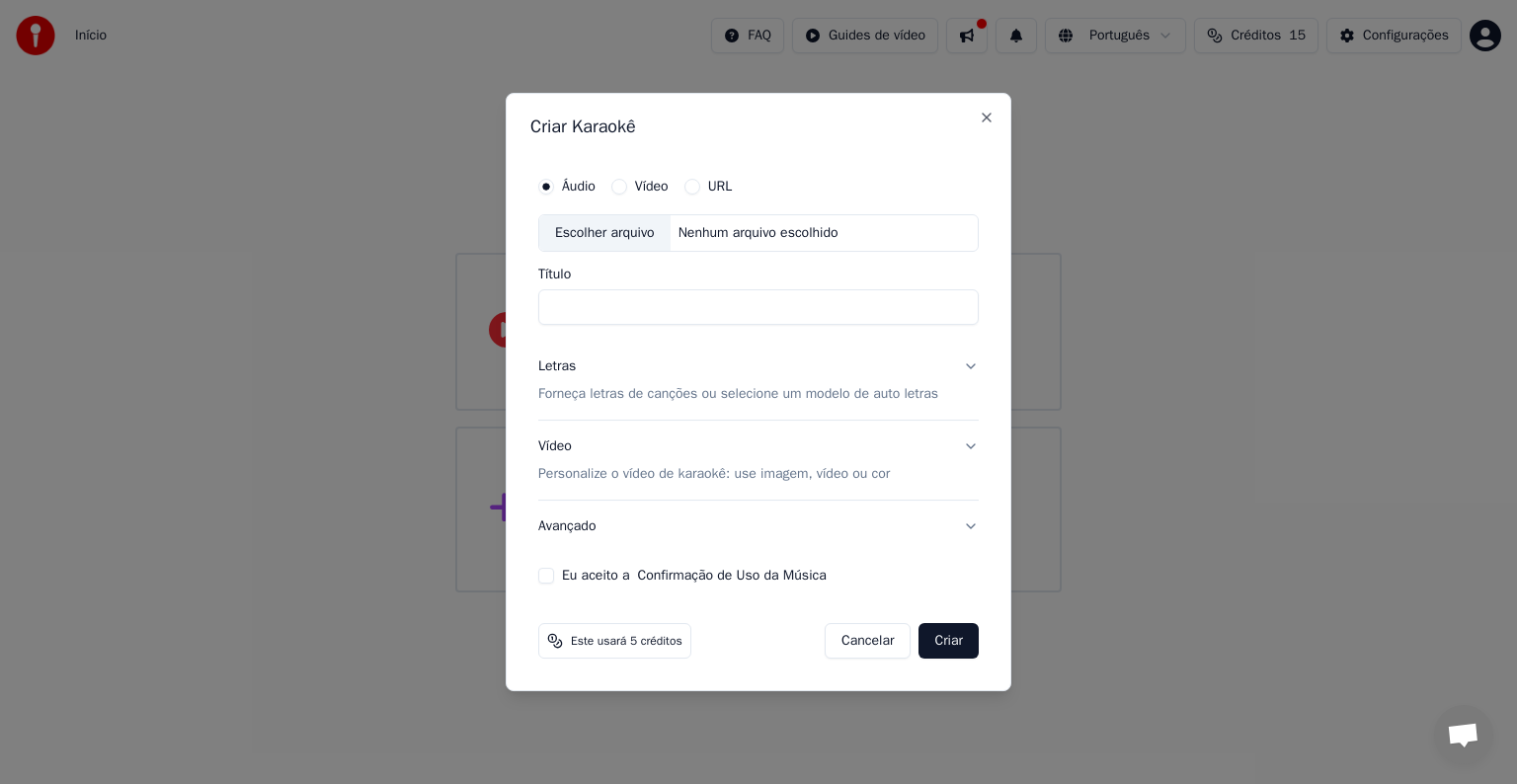 click on "URL" at bounding box center (720, 187) 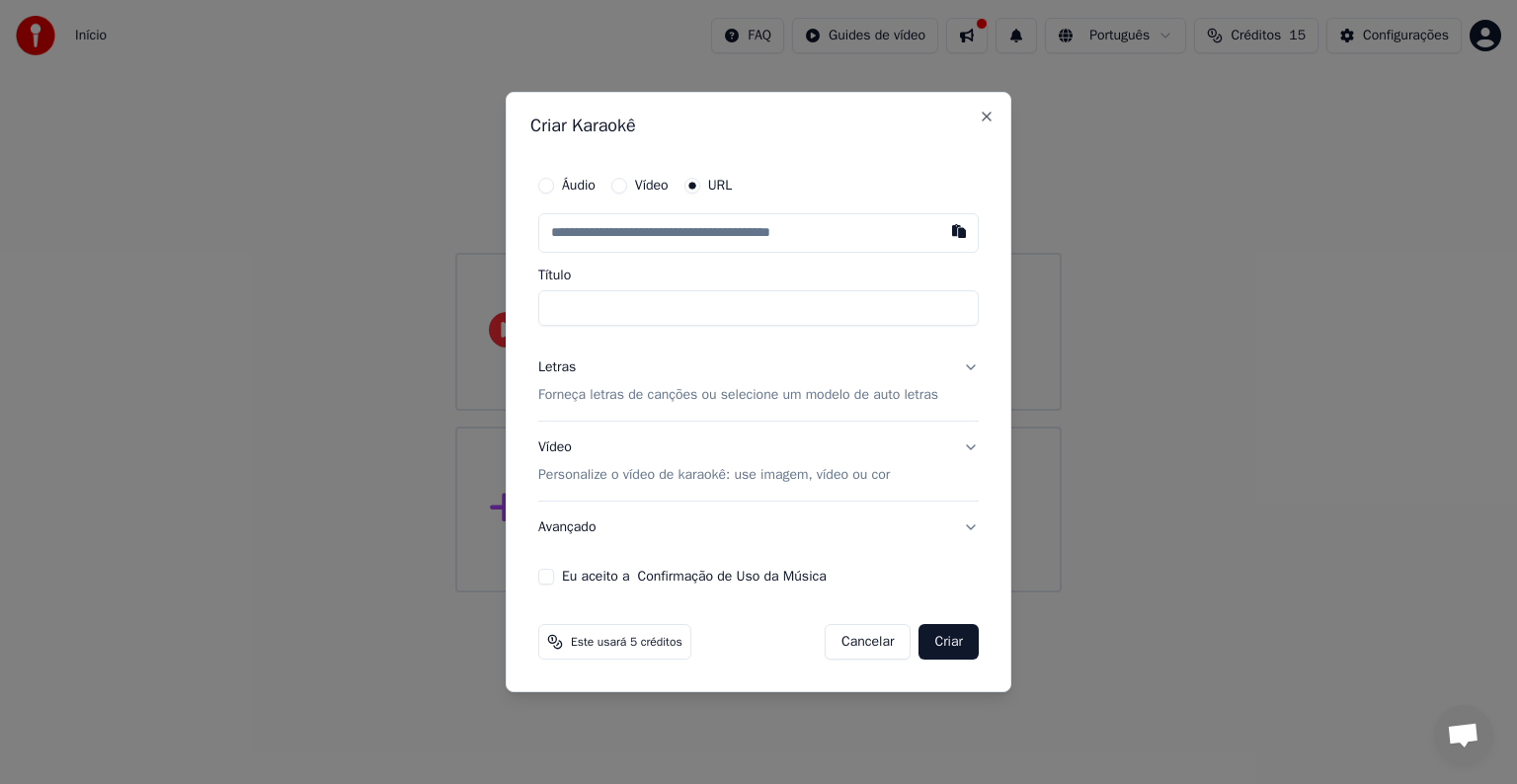 click at bounding box center [758, 233] 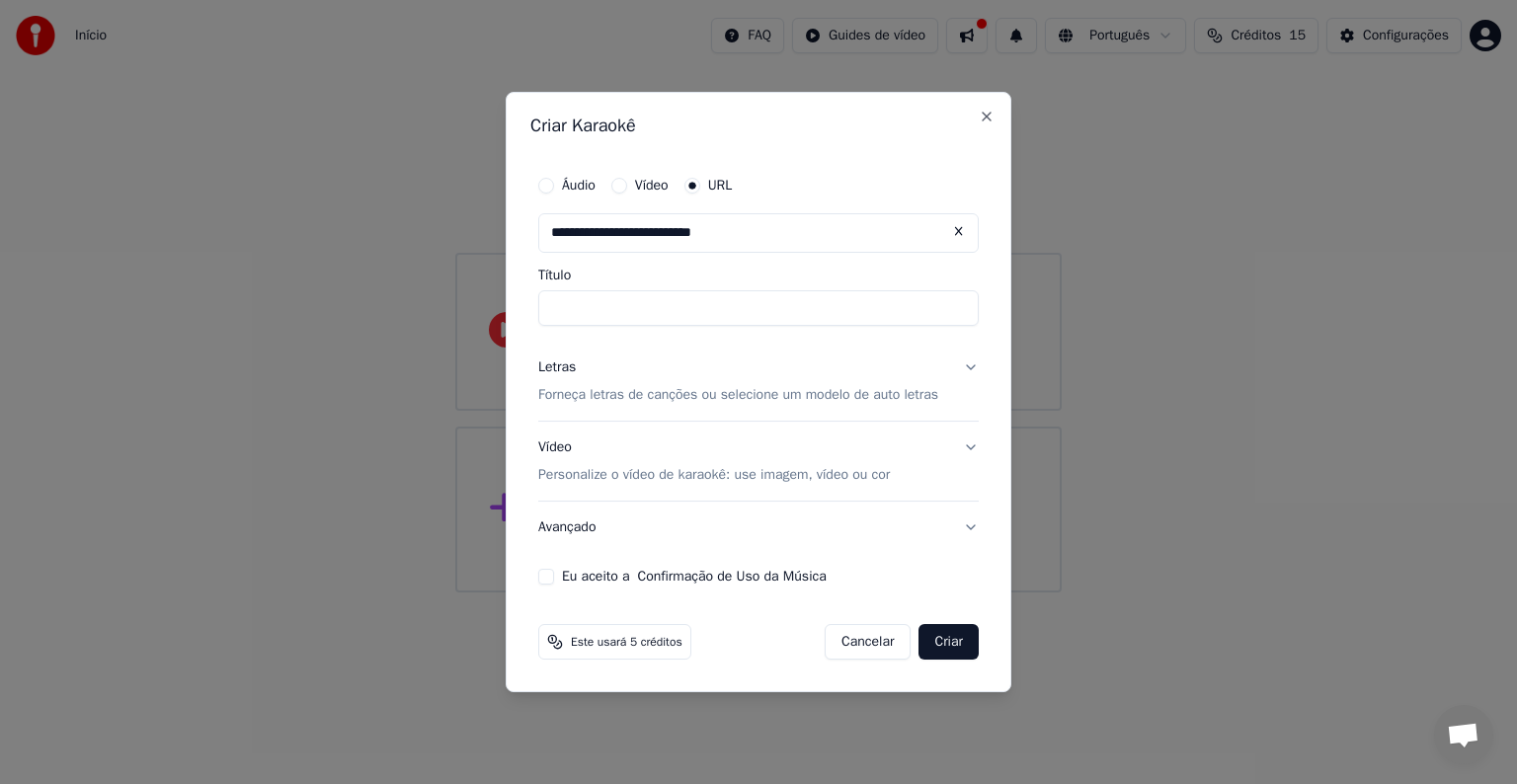 type on "**********" 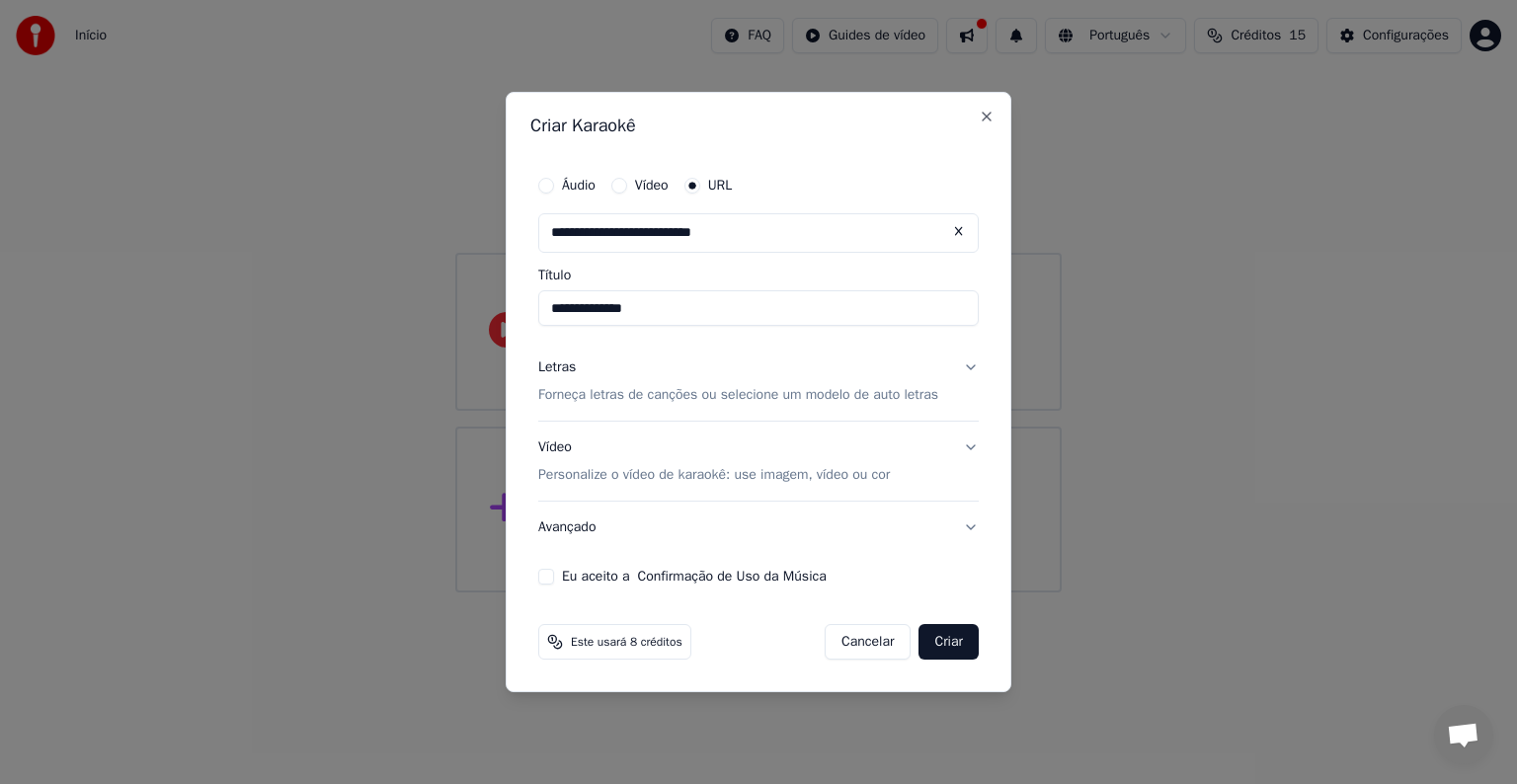 type on "**********" 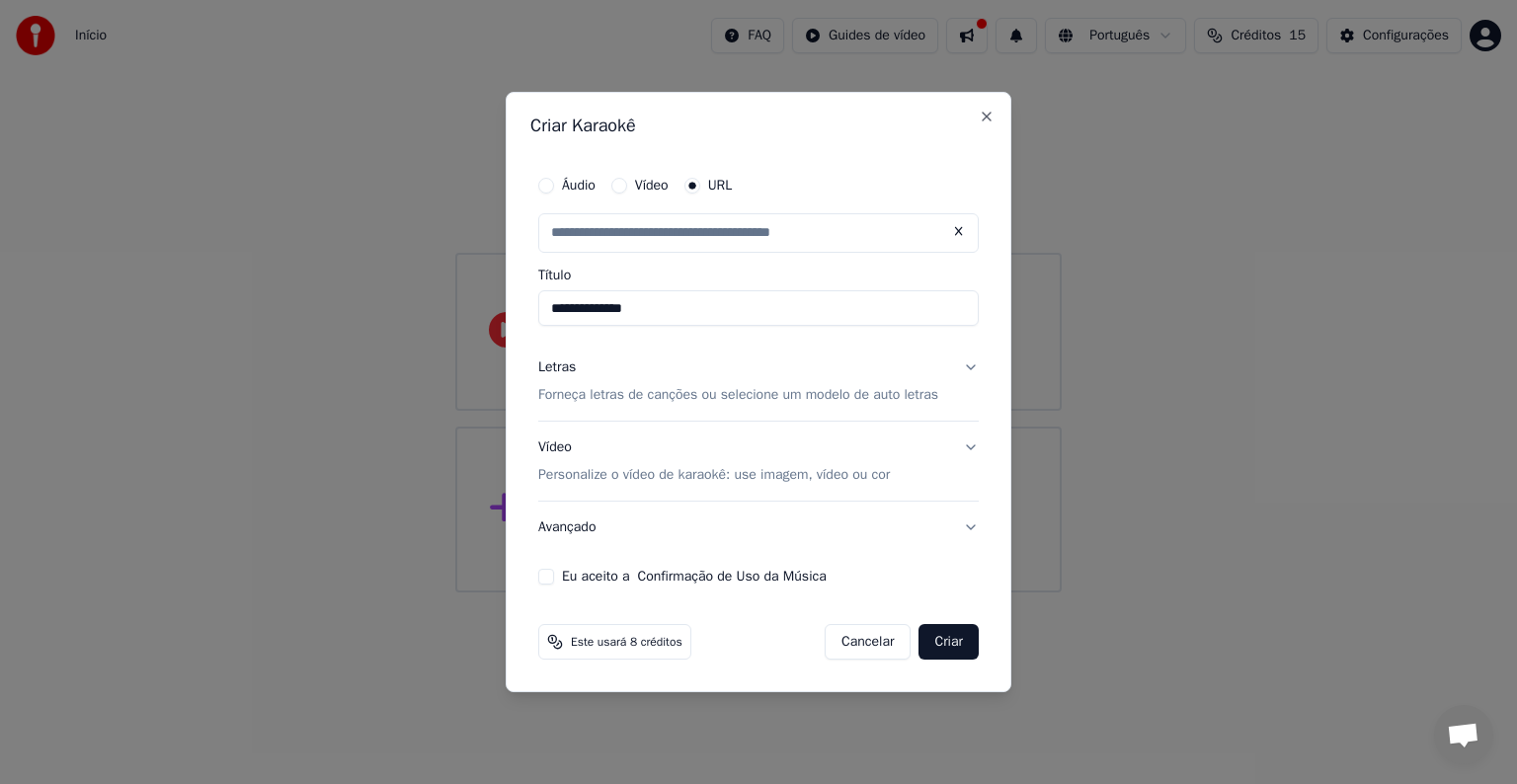 click on "Forneça letras de canções ou selecione um modelo de auto letras" at bounding box center (738, 395) 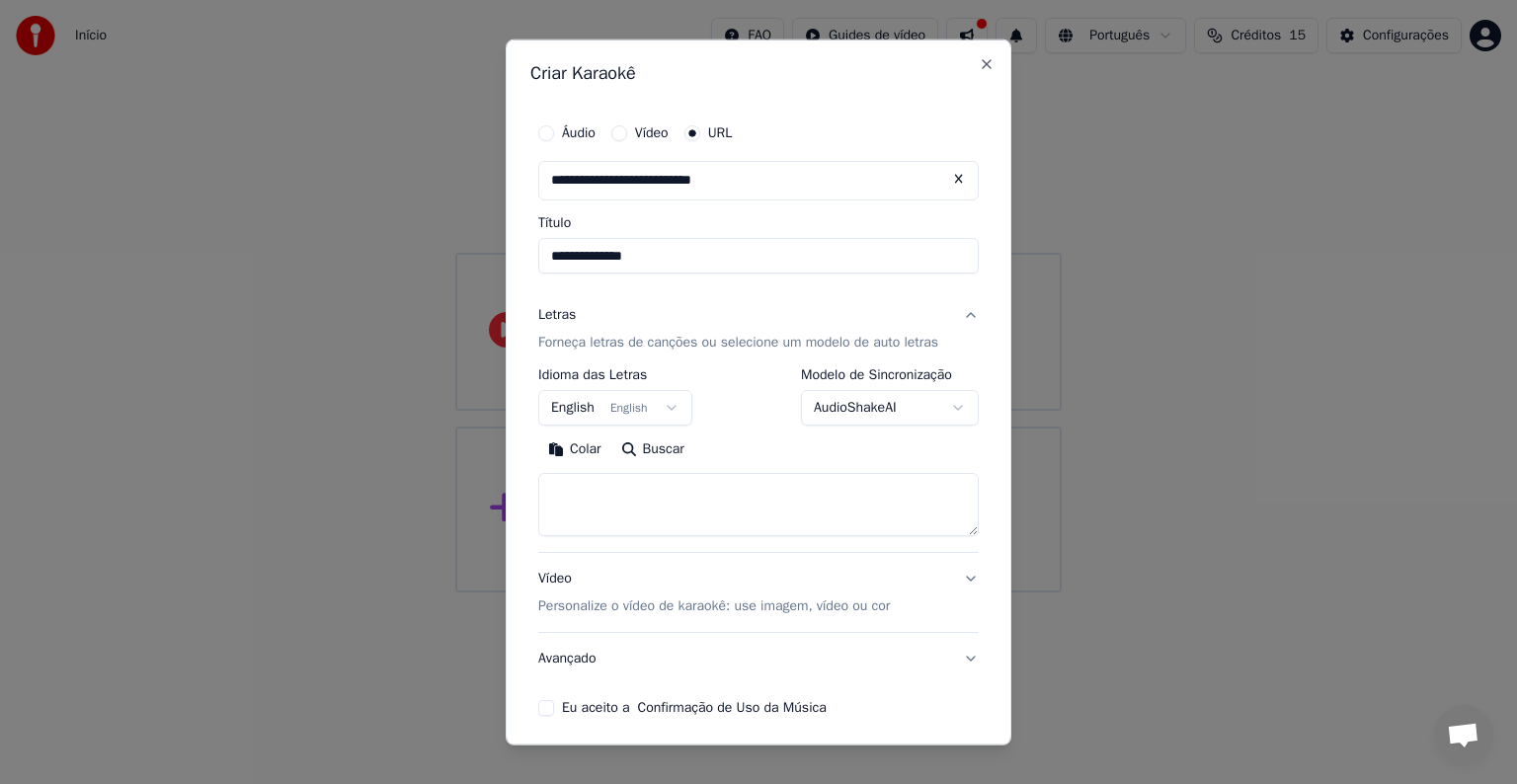 click on "English English" at bounding box center [615, 408] 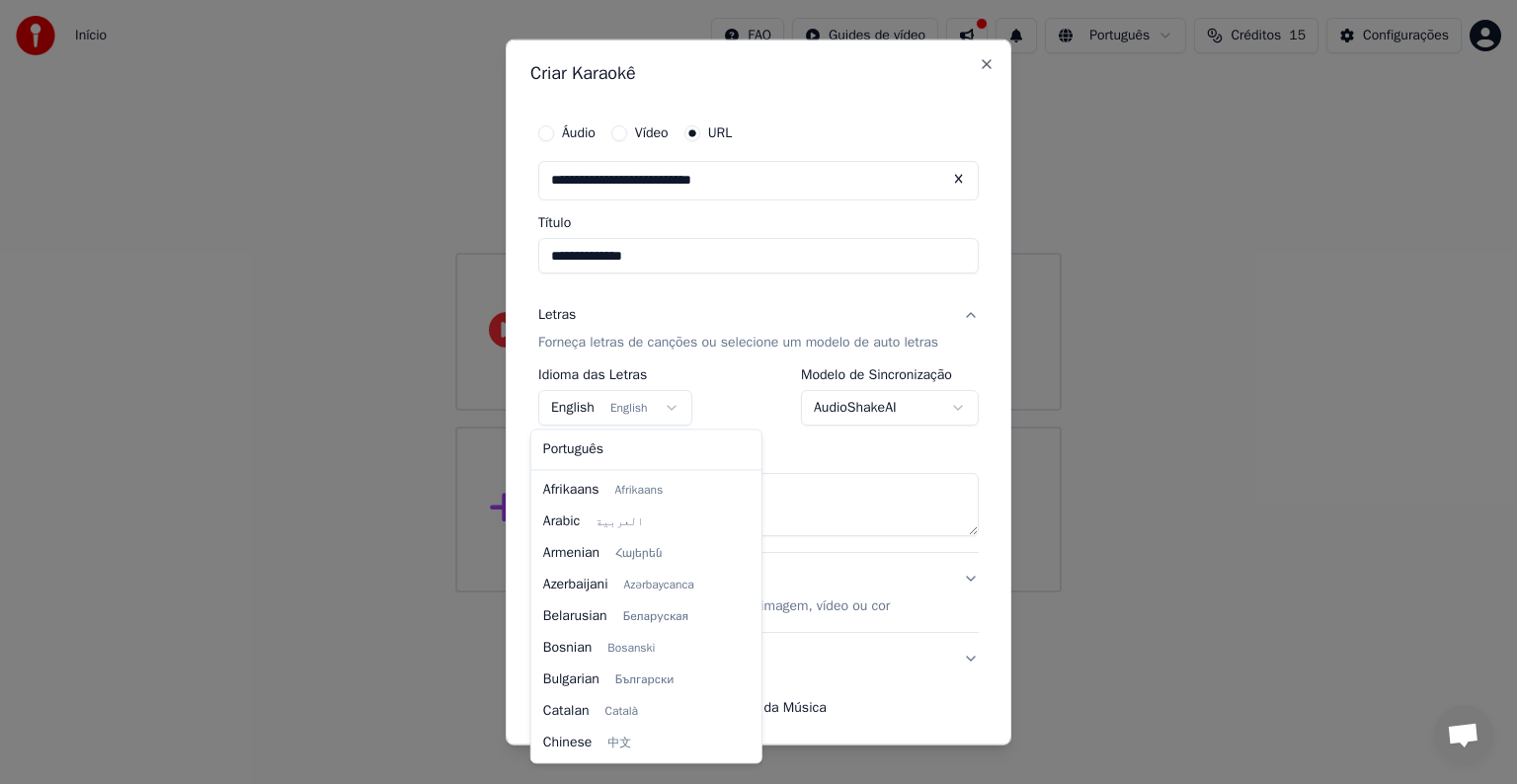 scroll, scrollTop: 158, scrollLeft: 0, axis: vertical 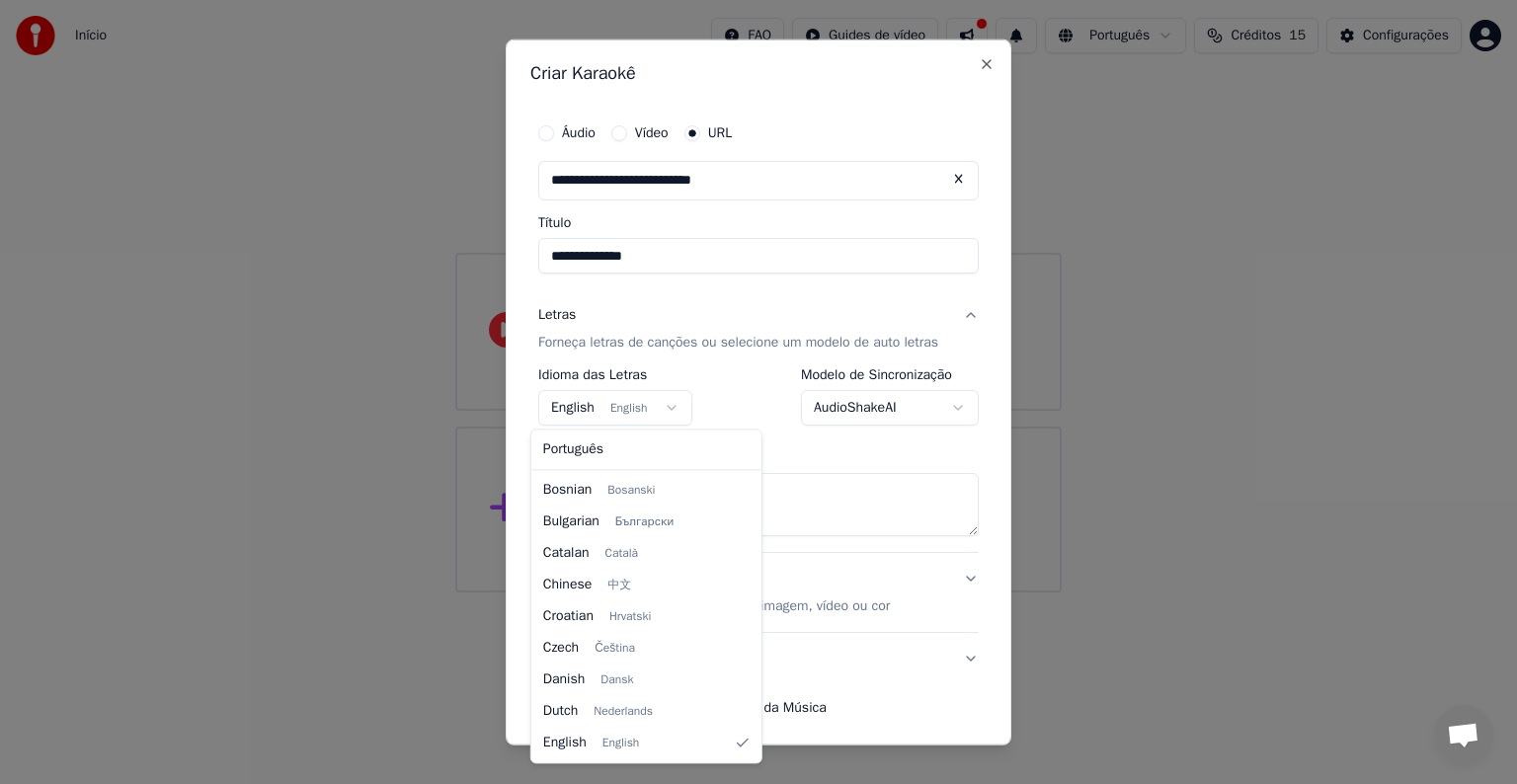 select on "**" 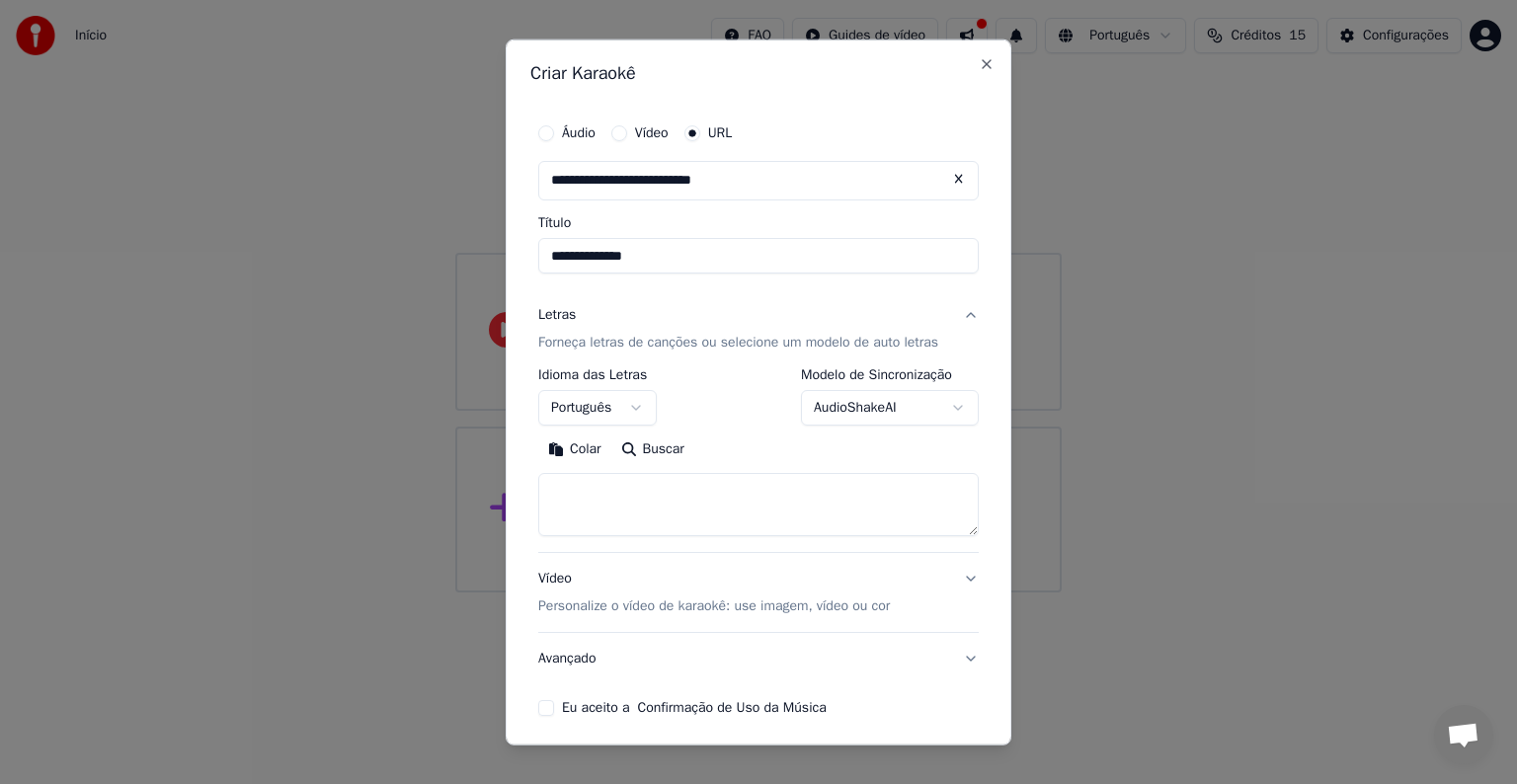 click at bounding box center [758, 505] 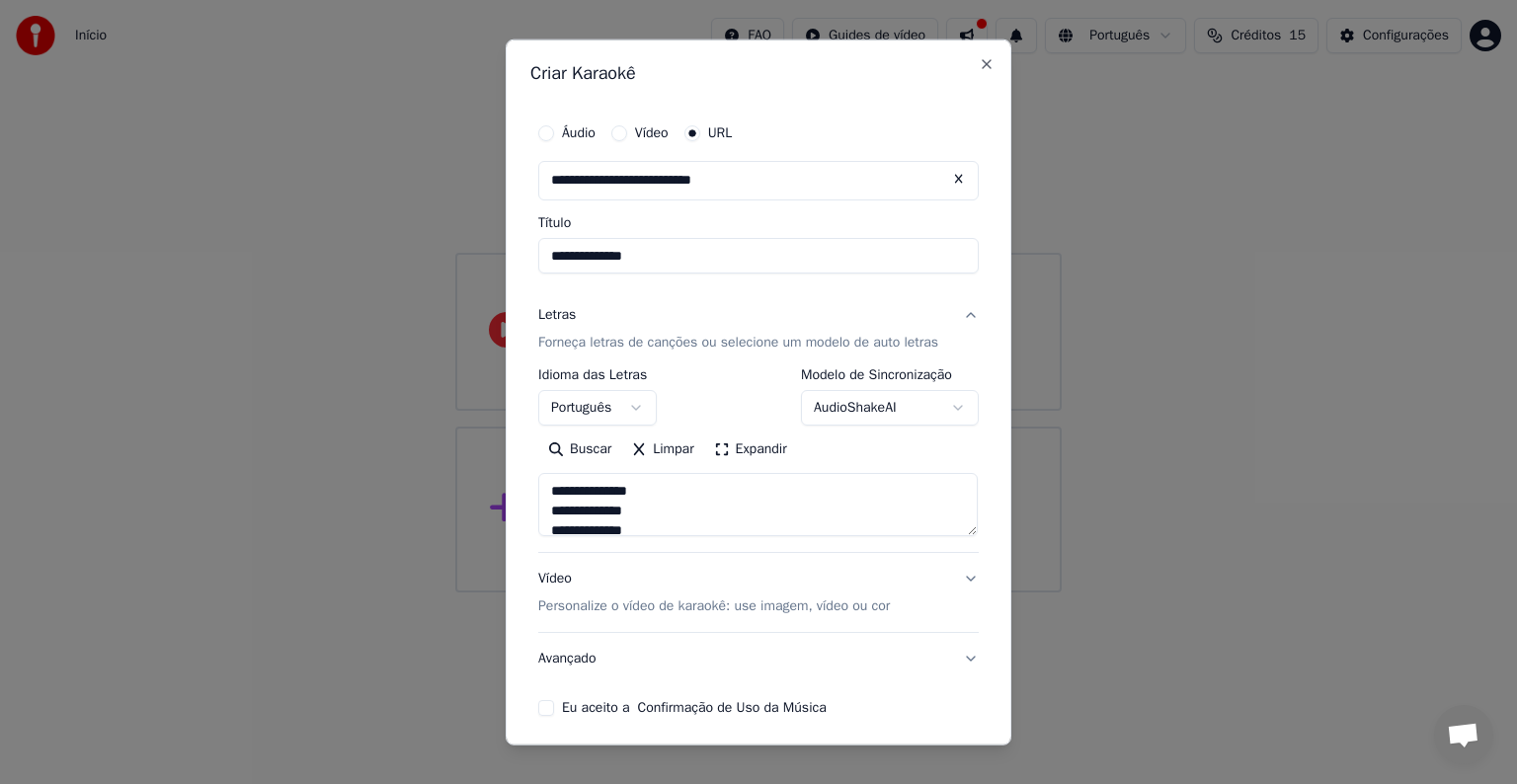 scroll, scrollTop: 419, scrollLeft: 0, axis: vertical 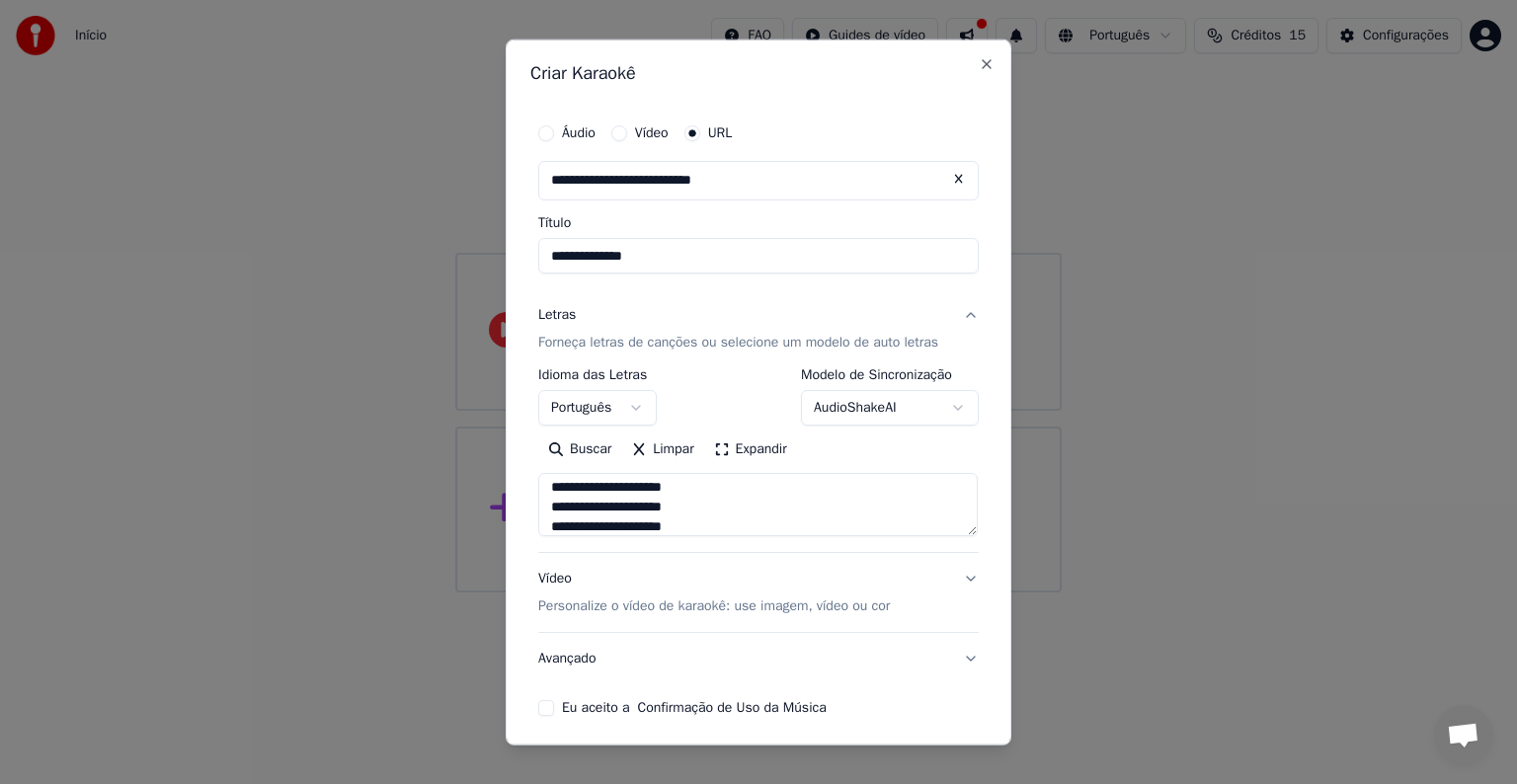 type on "**********" 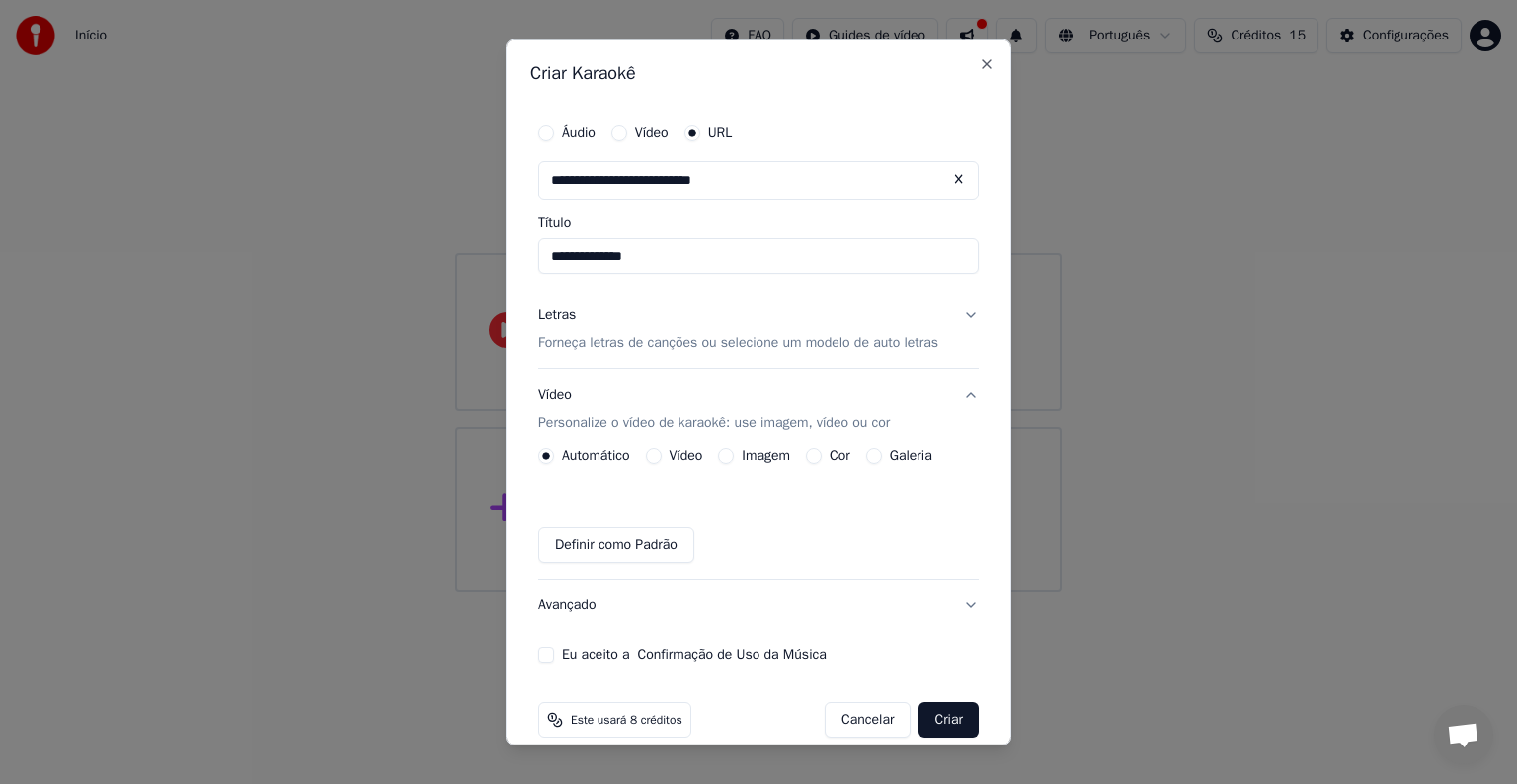 click on "Galeria" at bounding box center [899, 456] 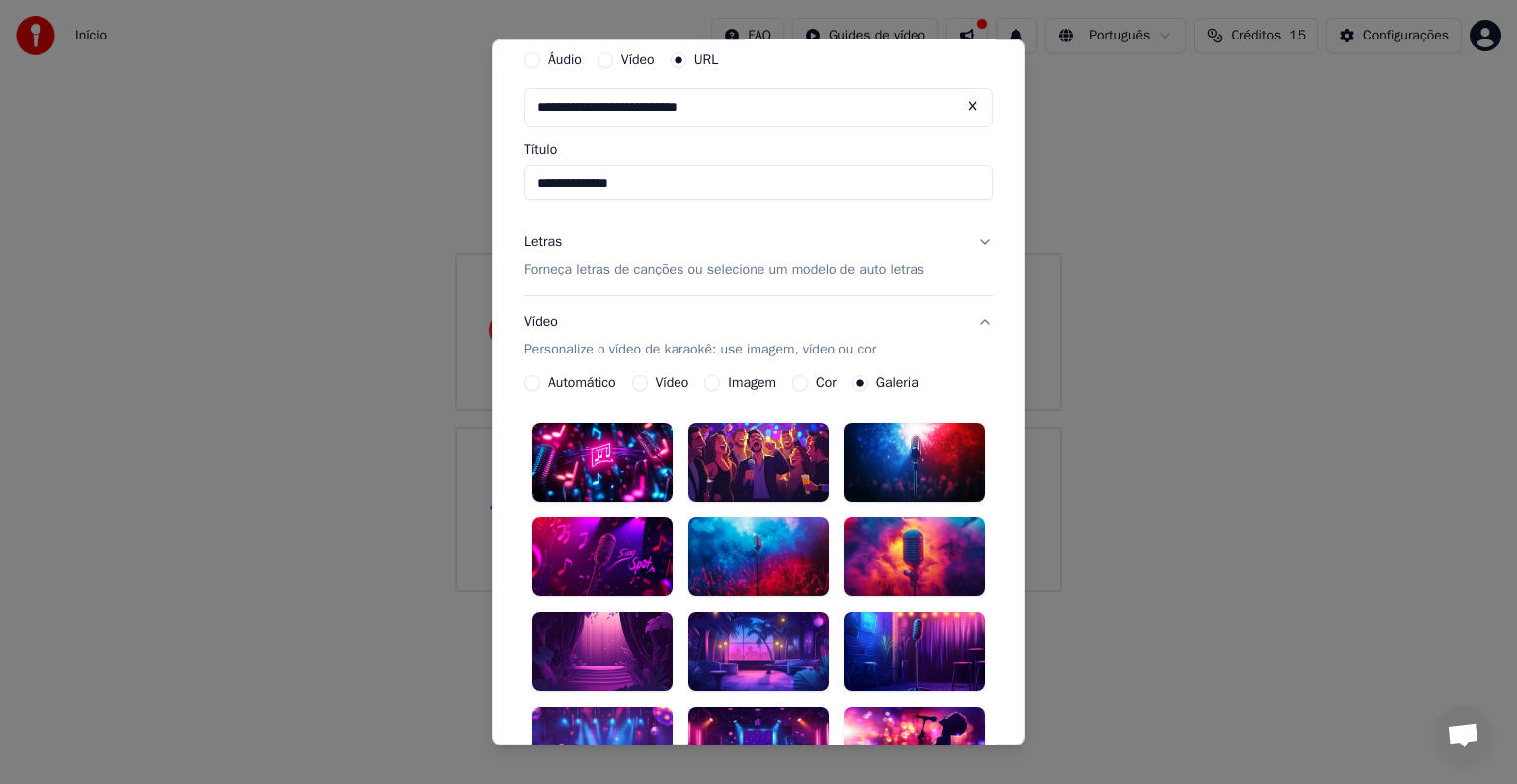 scroll, scrollTop: 99, scrollLeft: 0, axis: vertical 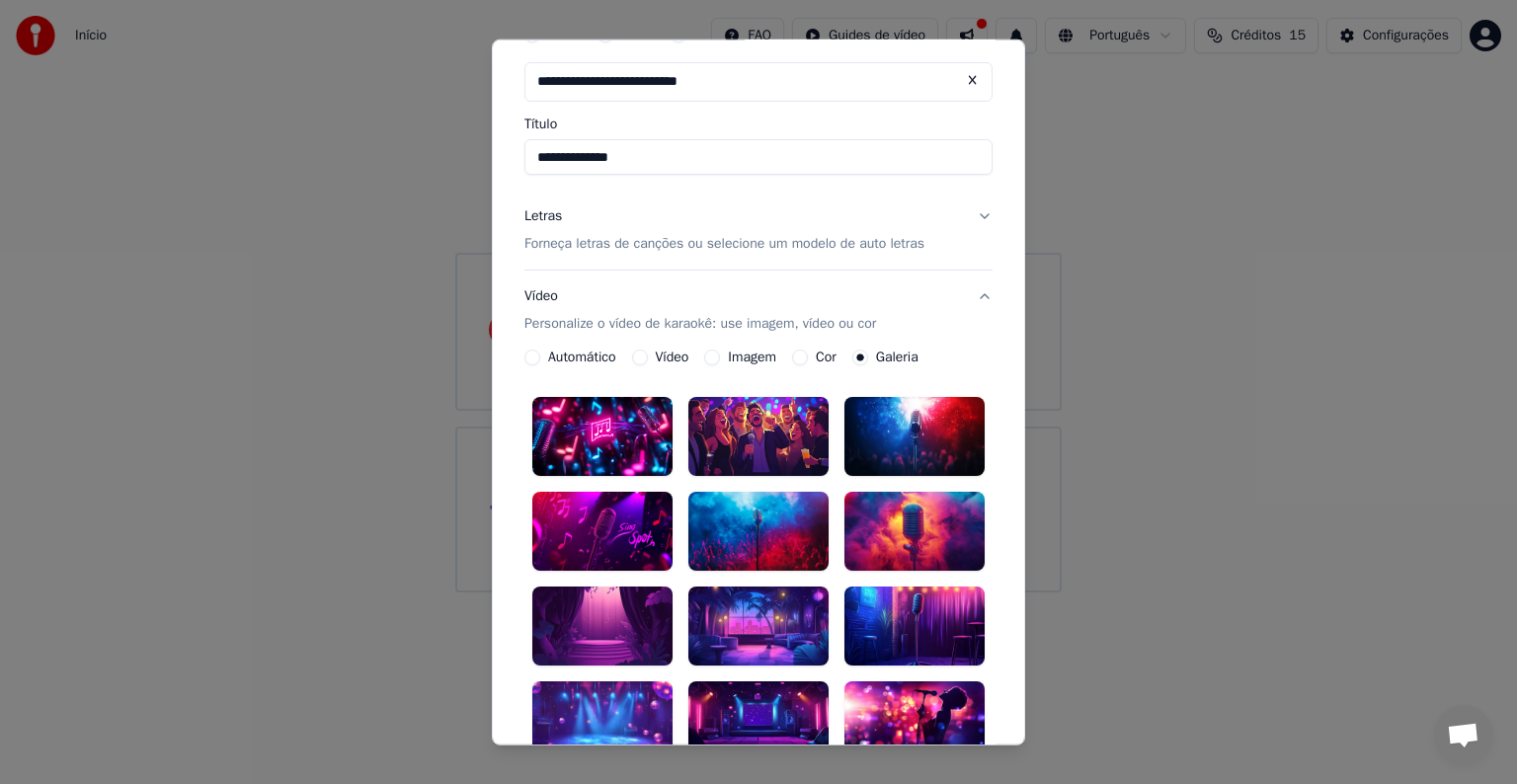 click at bounding box center (915, 625) 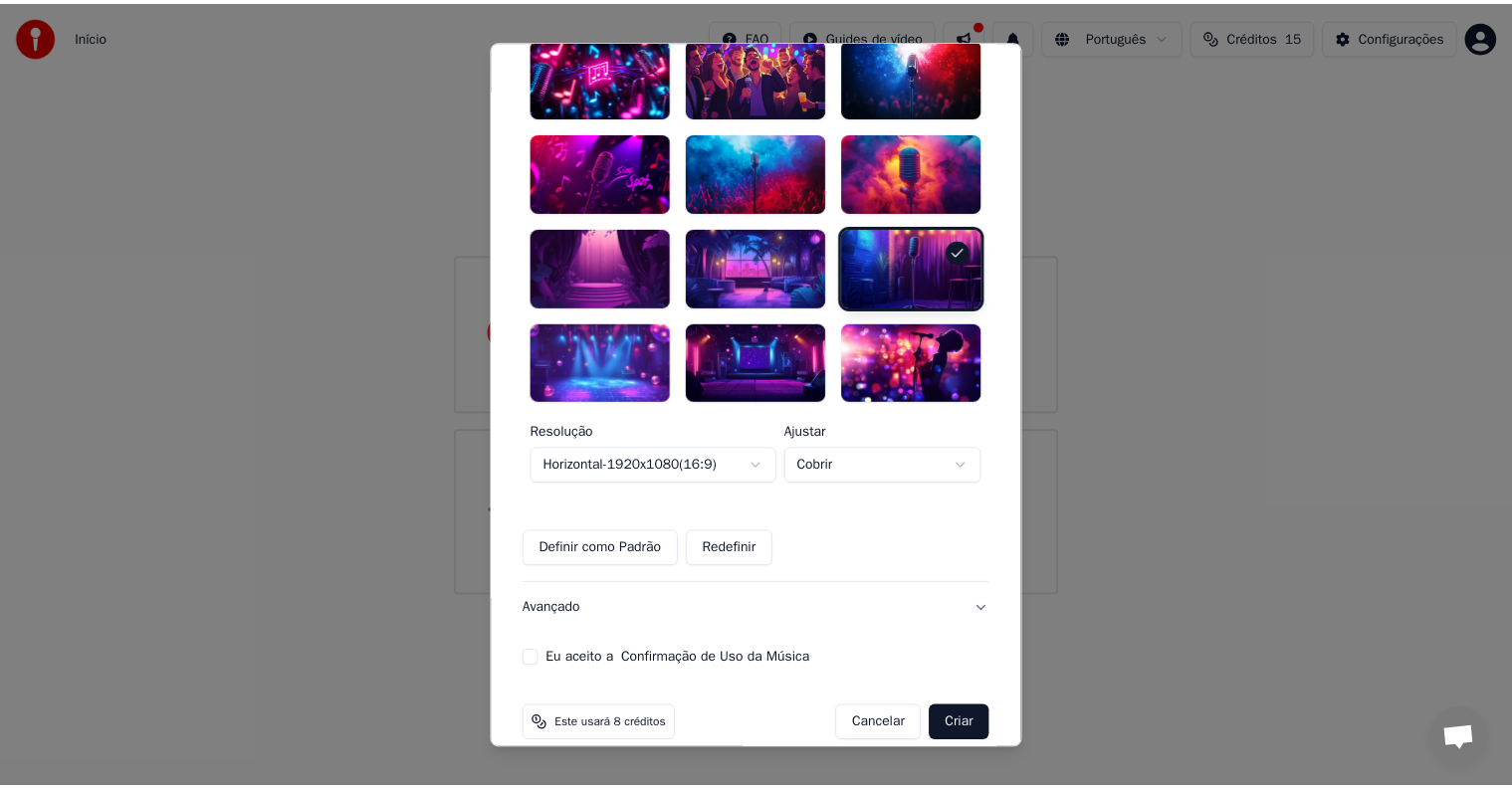 scroll, scrollTop: 488, scrollLeft: 0, axis: vertical 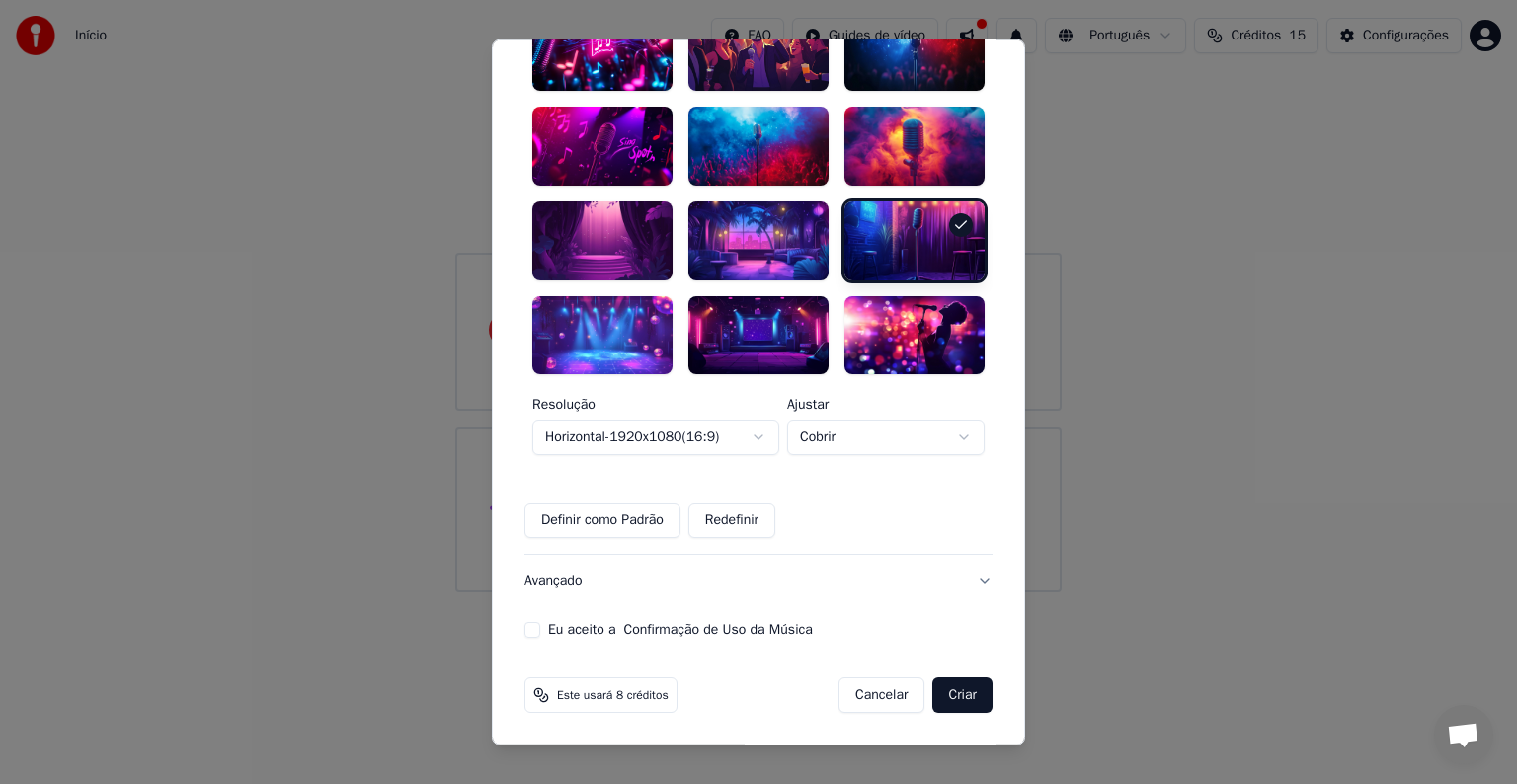 click on "Eu aceito a   Confirmação de Uso da Música" at bounding box center [758, 630] 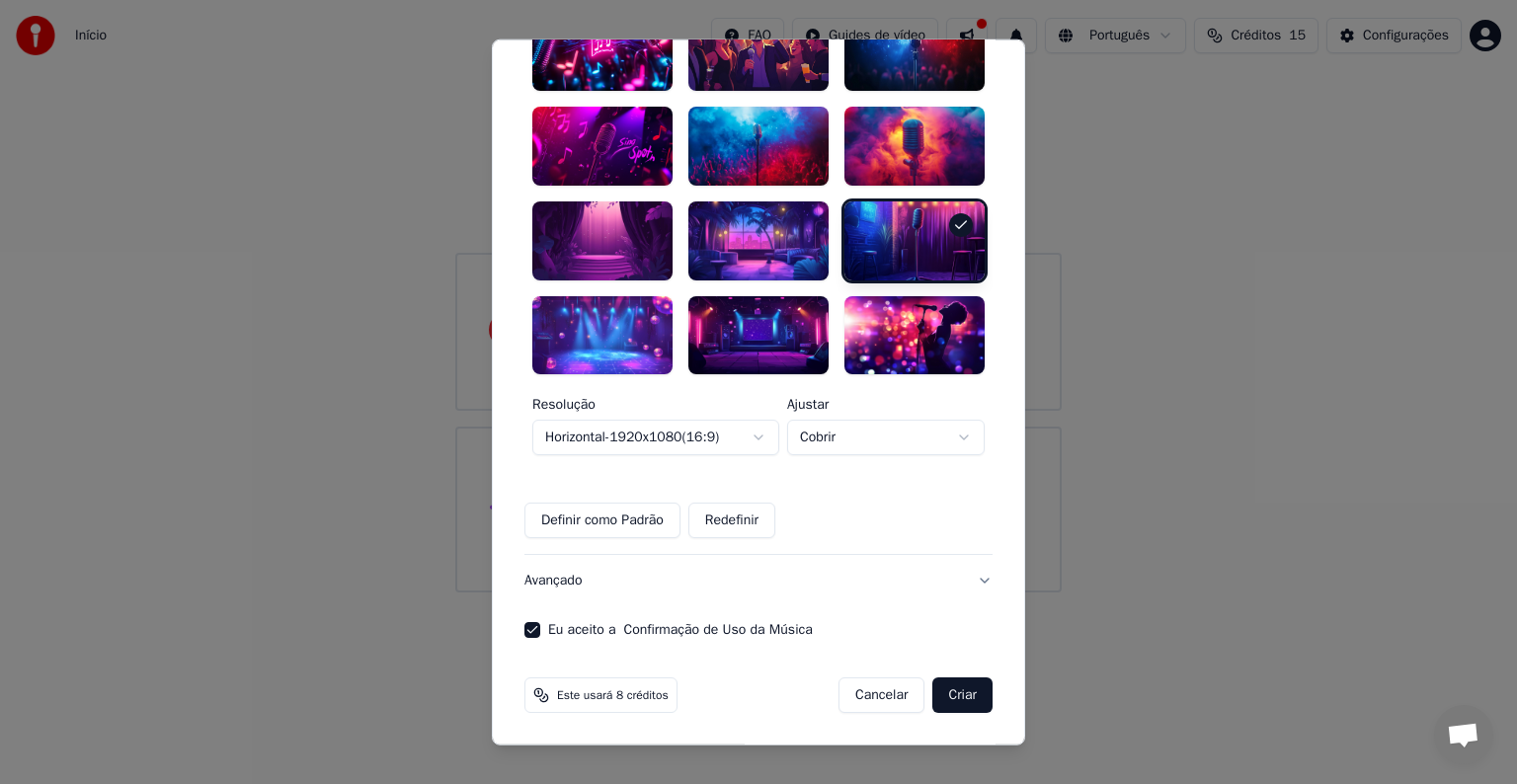 click on "Criar" at bounding box center (962, 695) 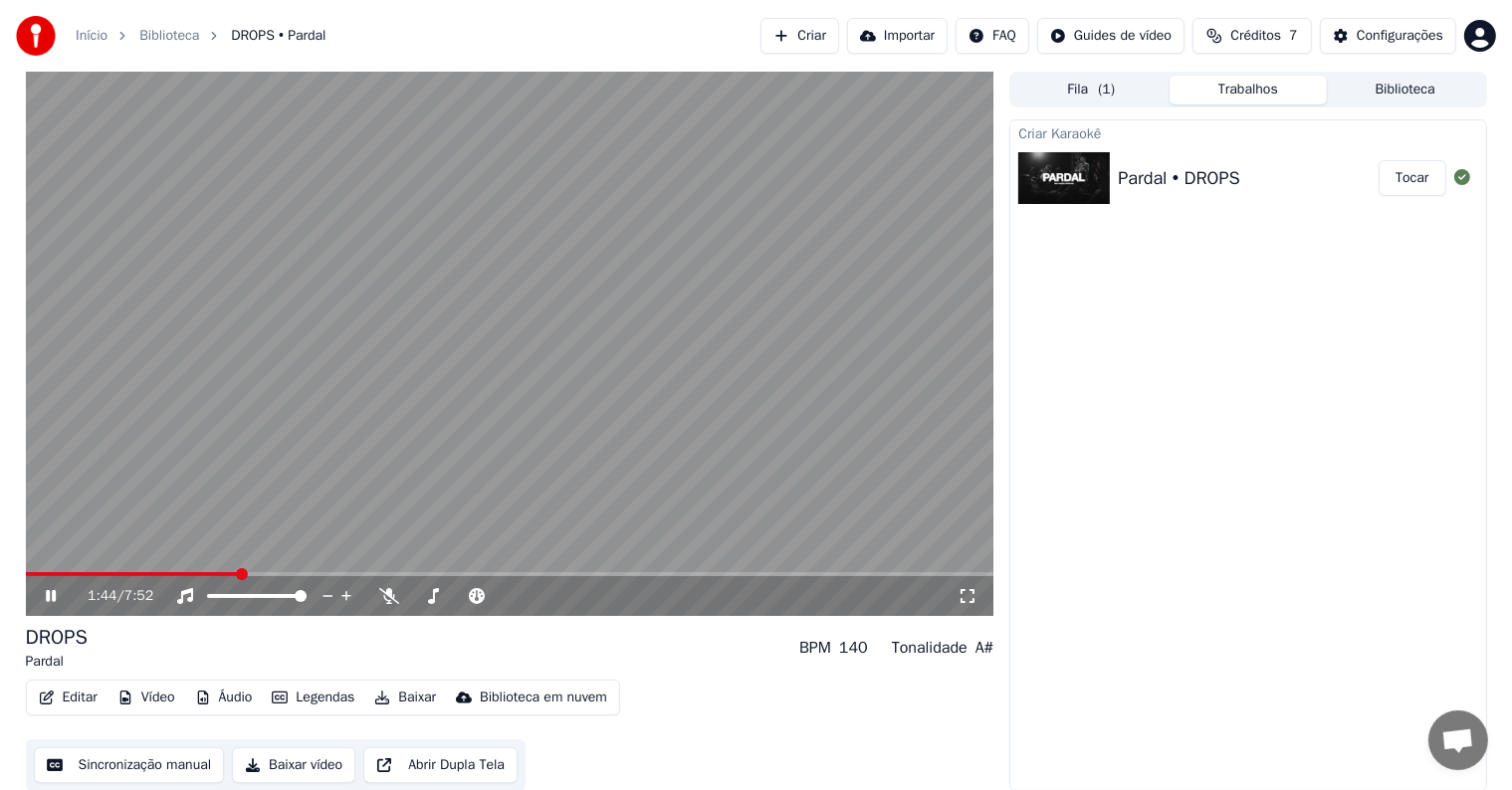 click on "DROPS Pardal BPM 140 Tonalidade A#" at bounding box center [510, 648] 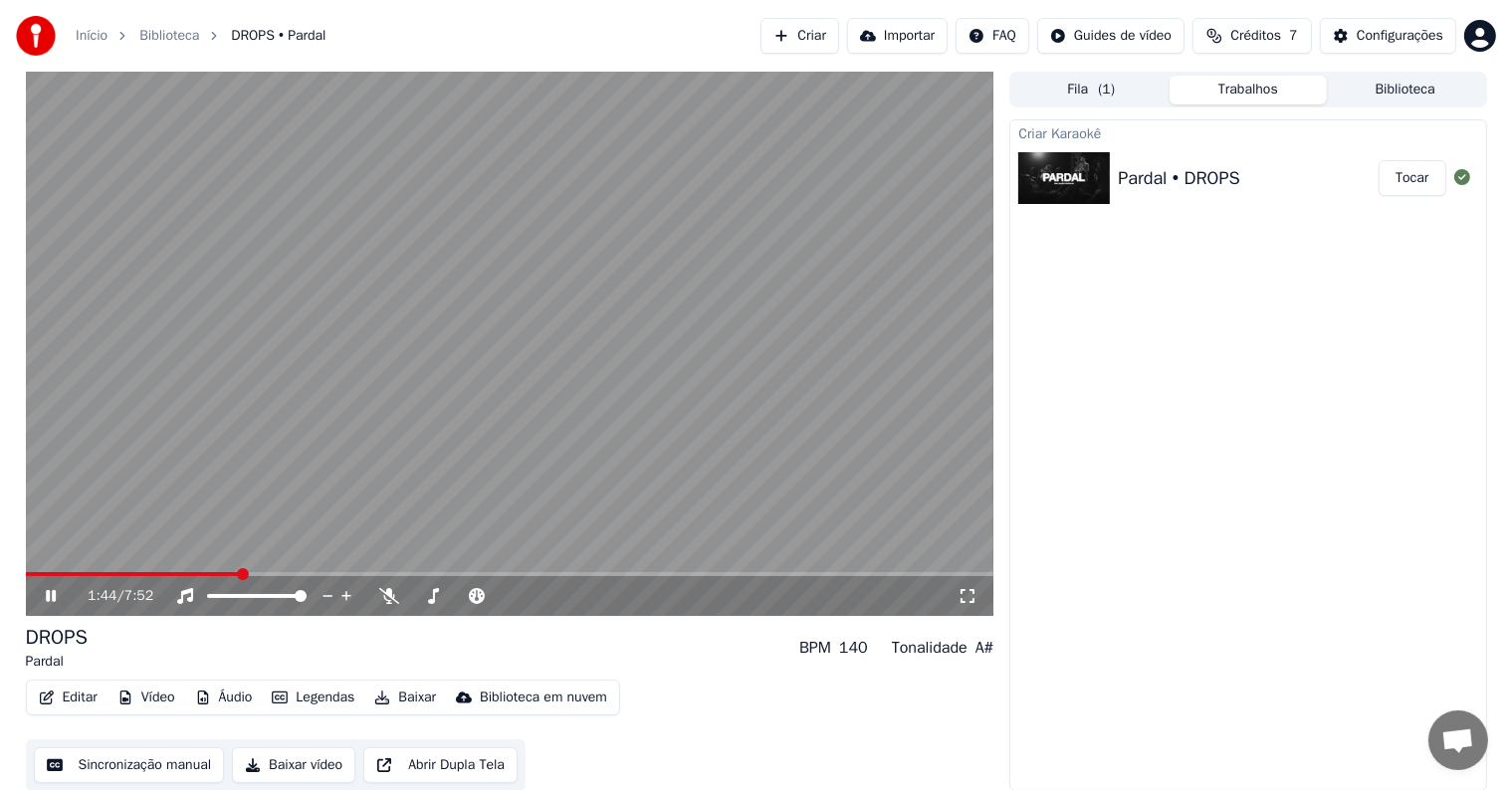 click on "1:44  /  7:52" at bounding box center [510, 596] 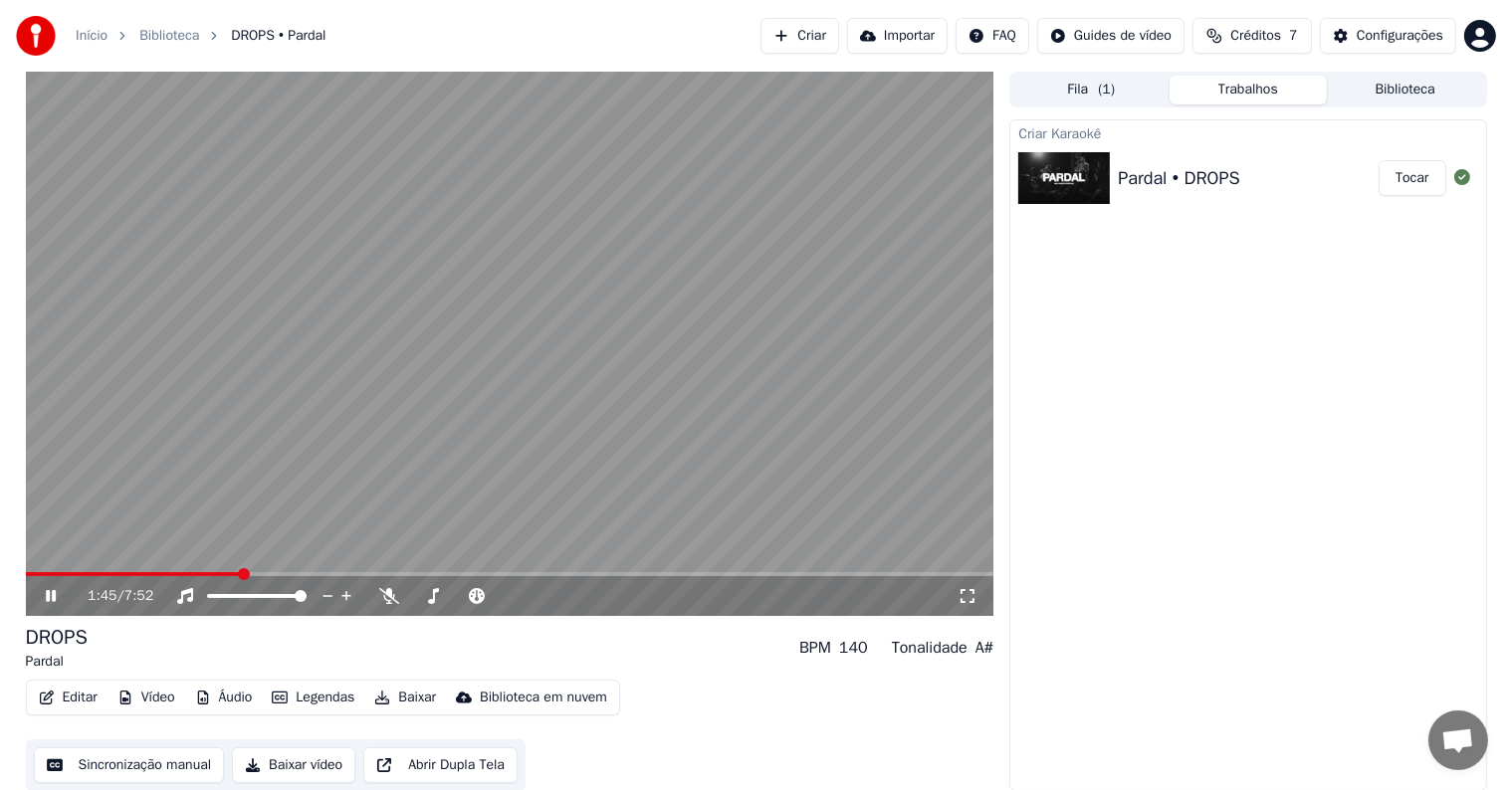 click at bounding box center (510, 343) 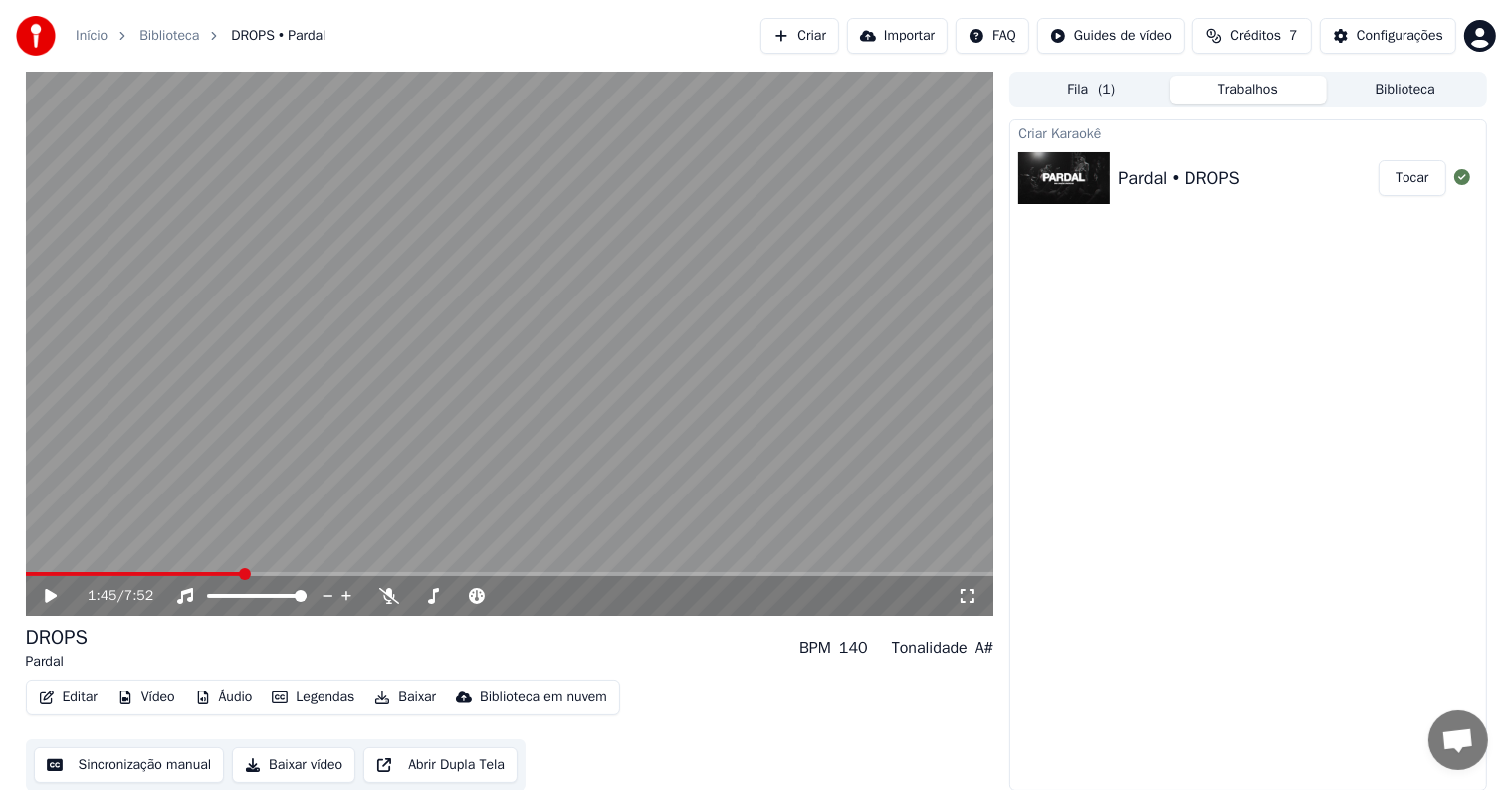 click at bounding box center (510, 574) 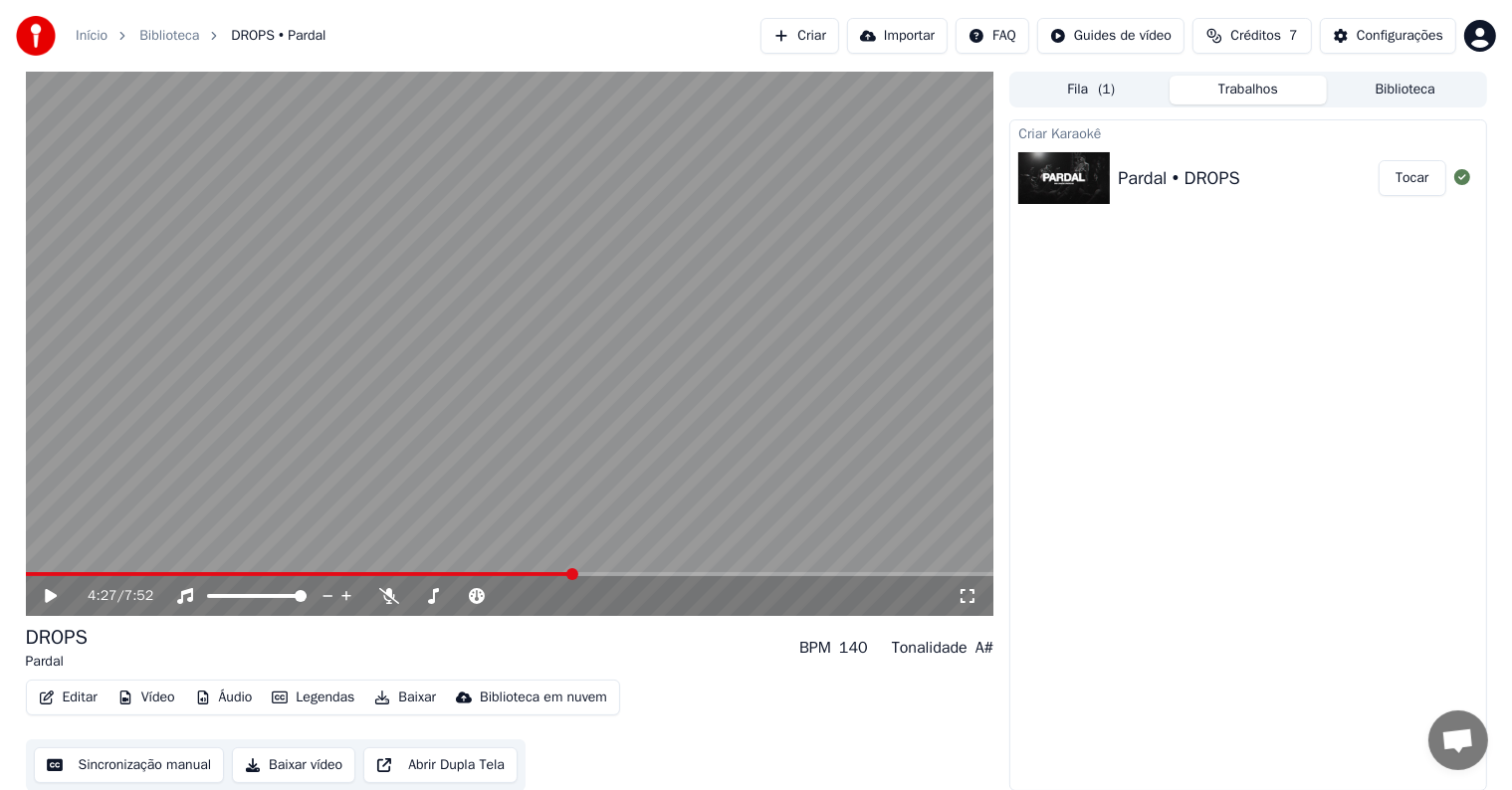 click 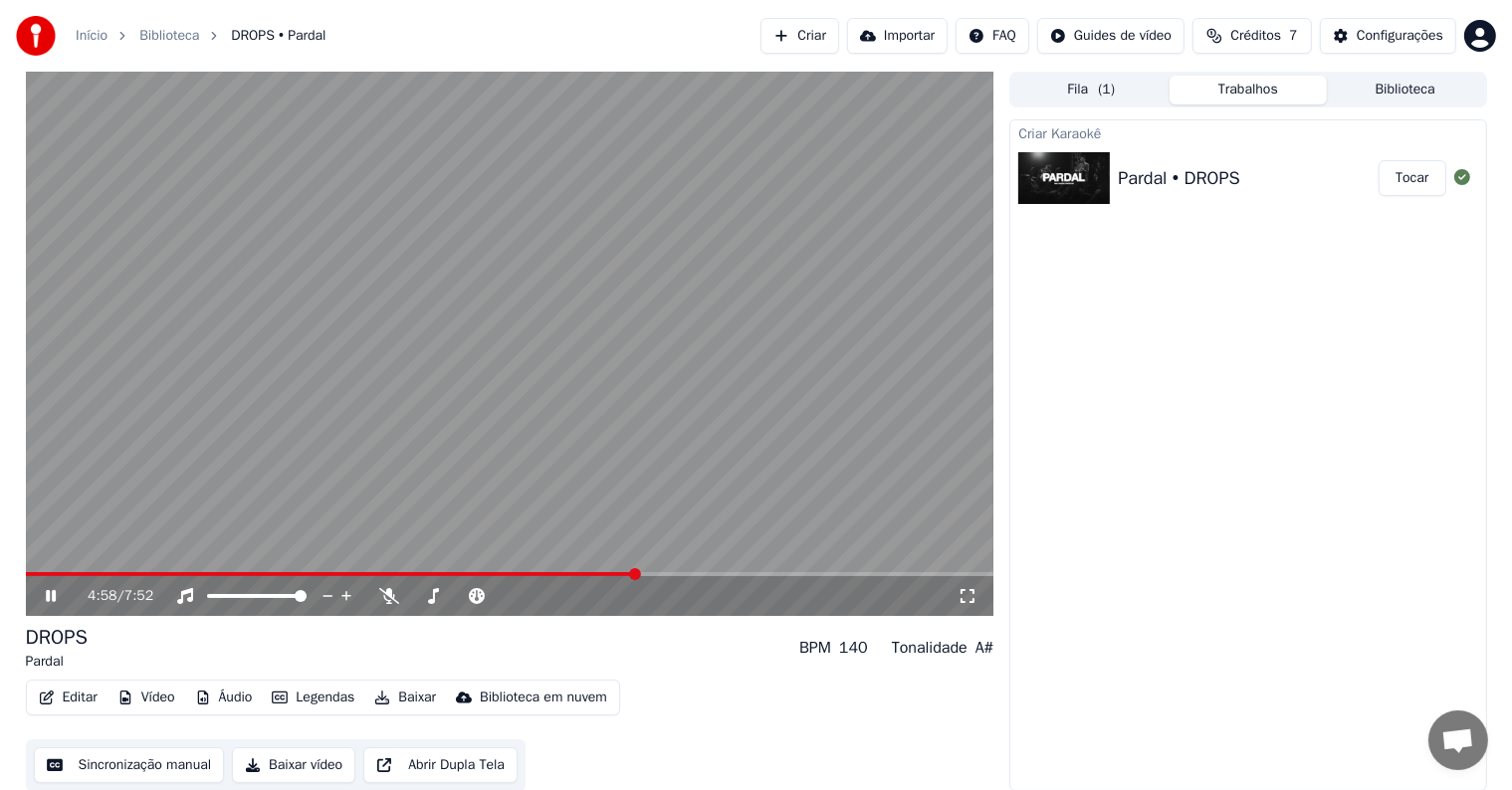 click at bounding box center (510, 574) 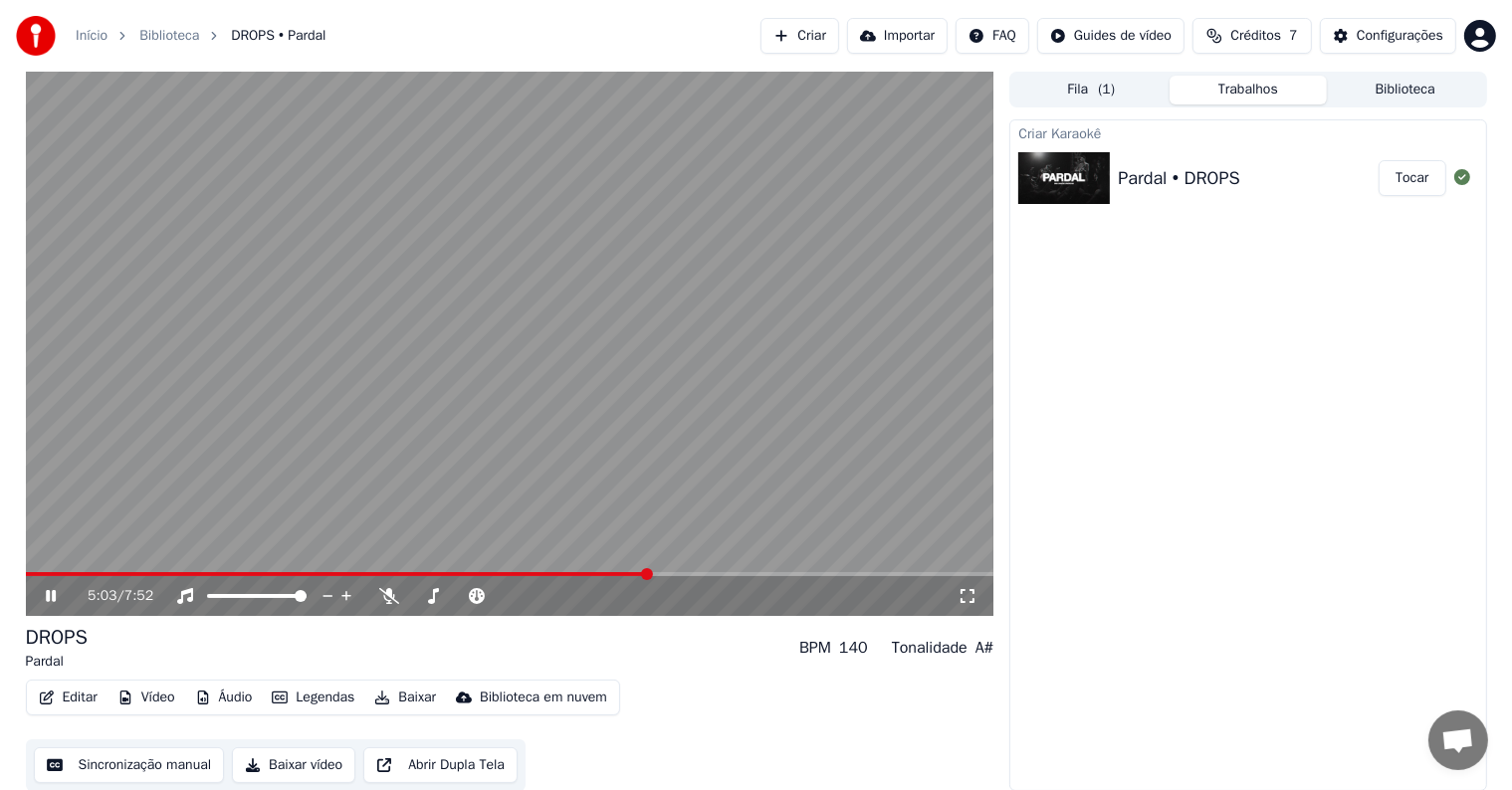 click 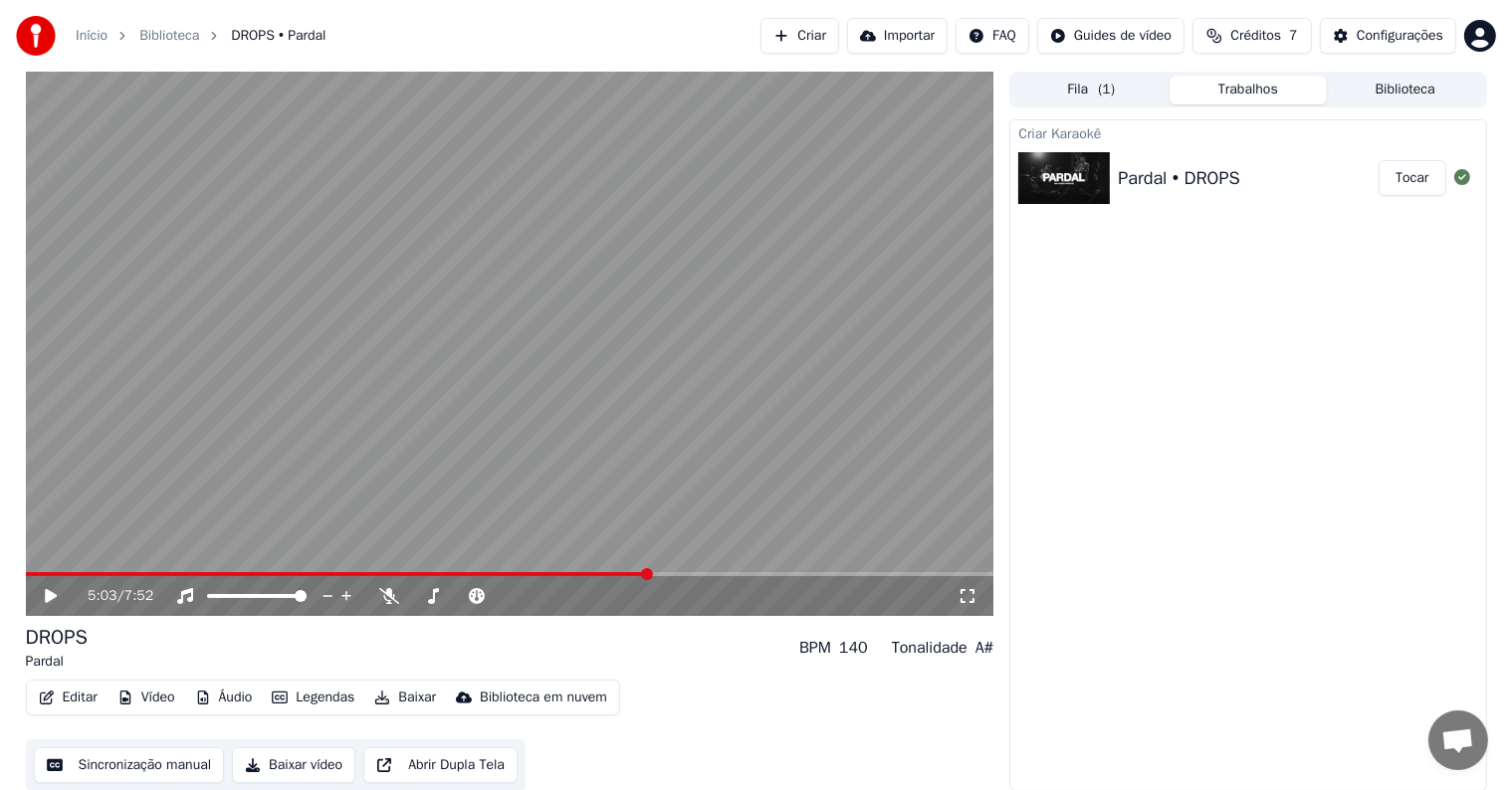 click on "Fila ( 1 ) Trabalhos Biblioteca" at bounding box center (1247, 90) 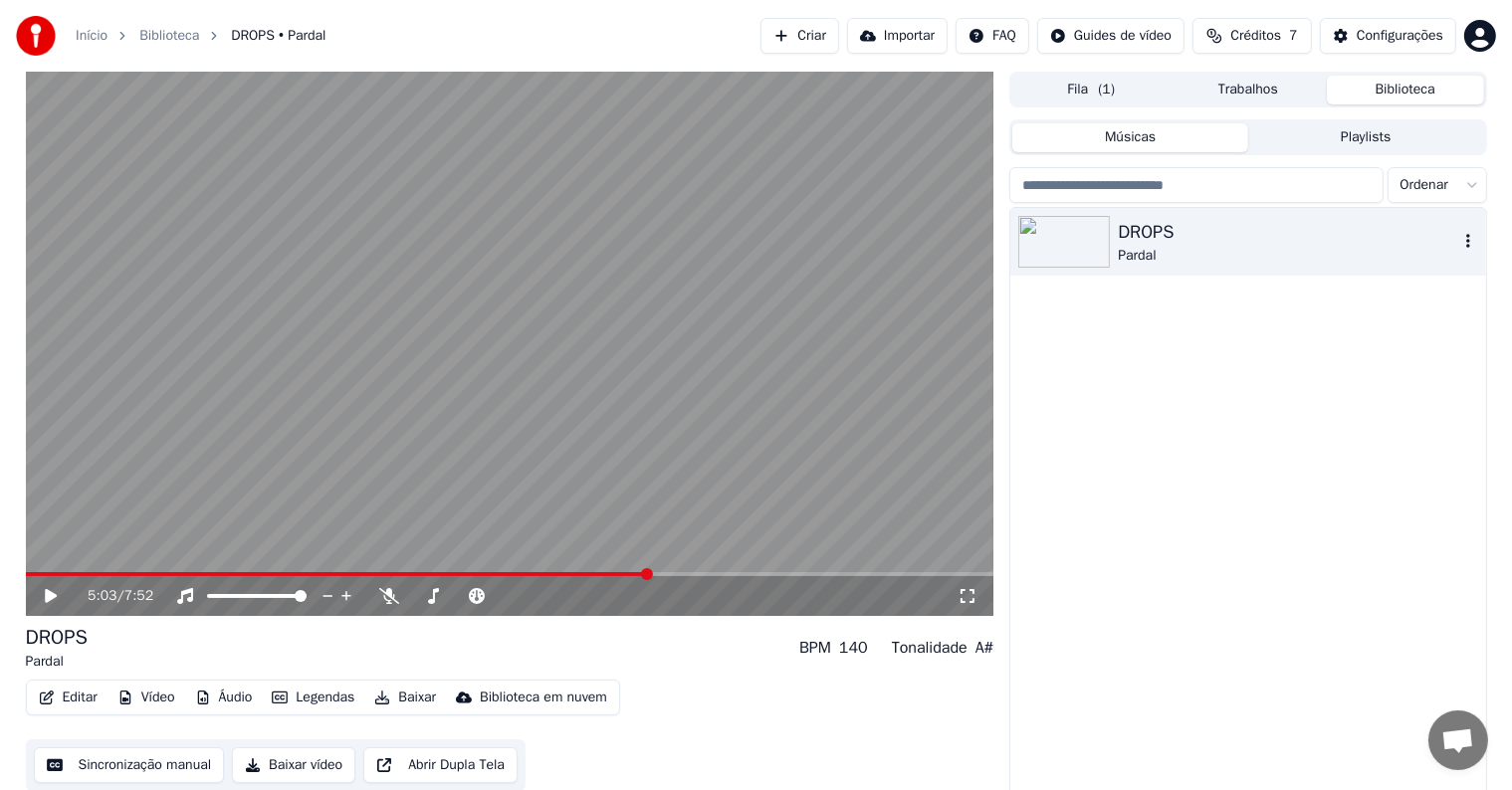 click 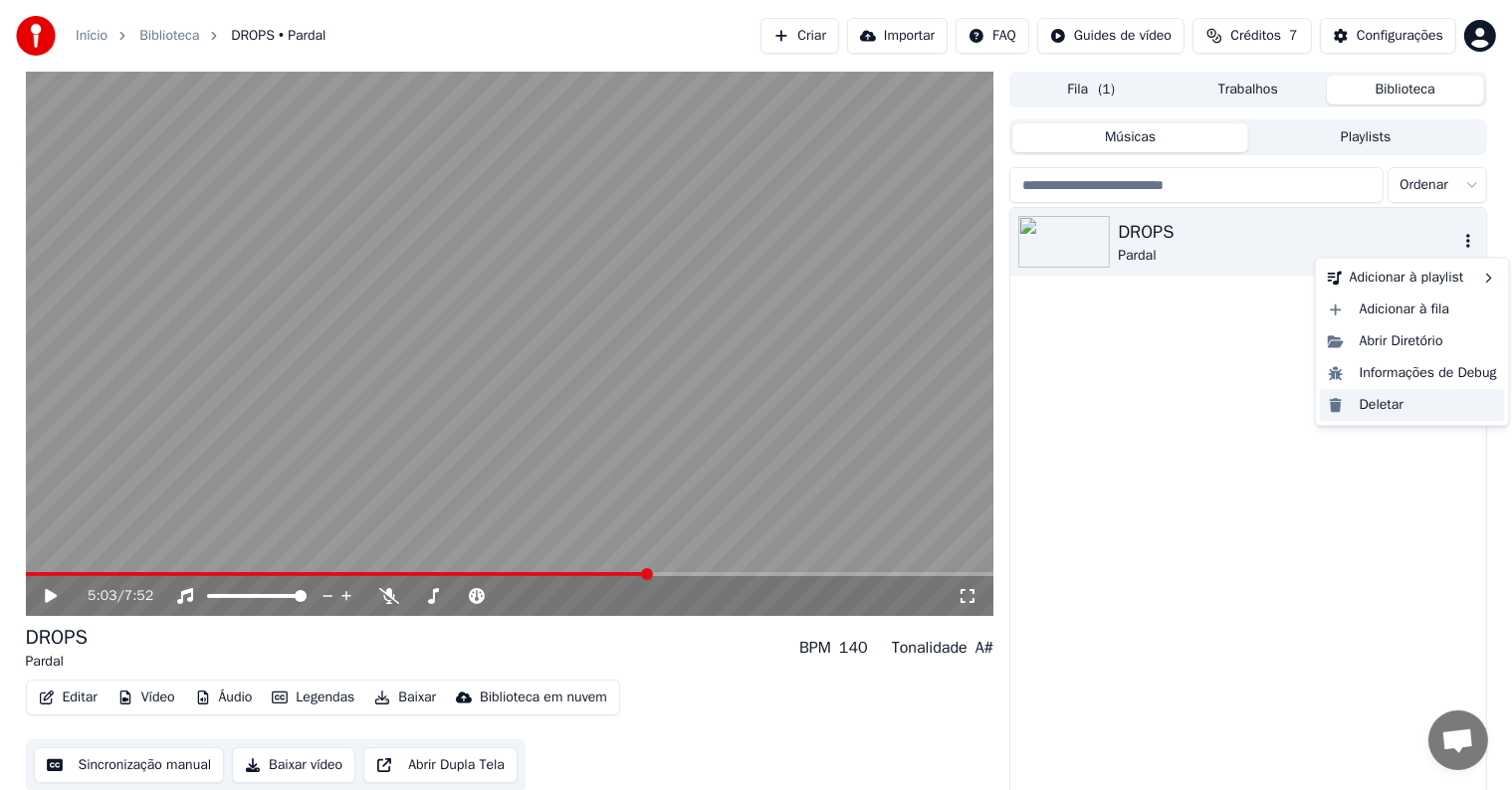 click on "Deletar" at bounding box center [1412, 405] 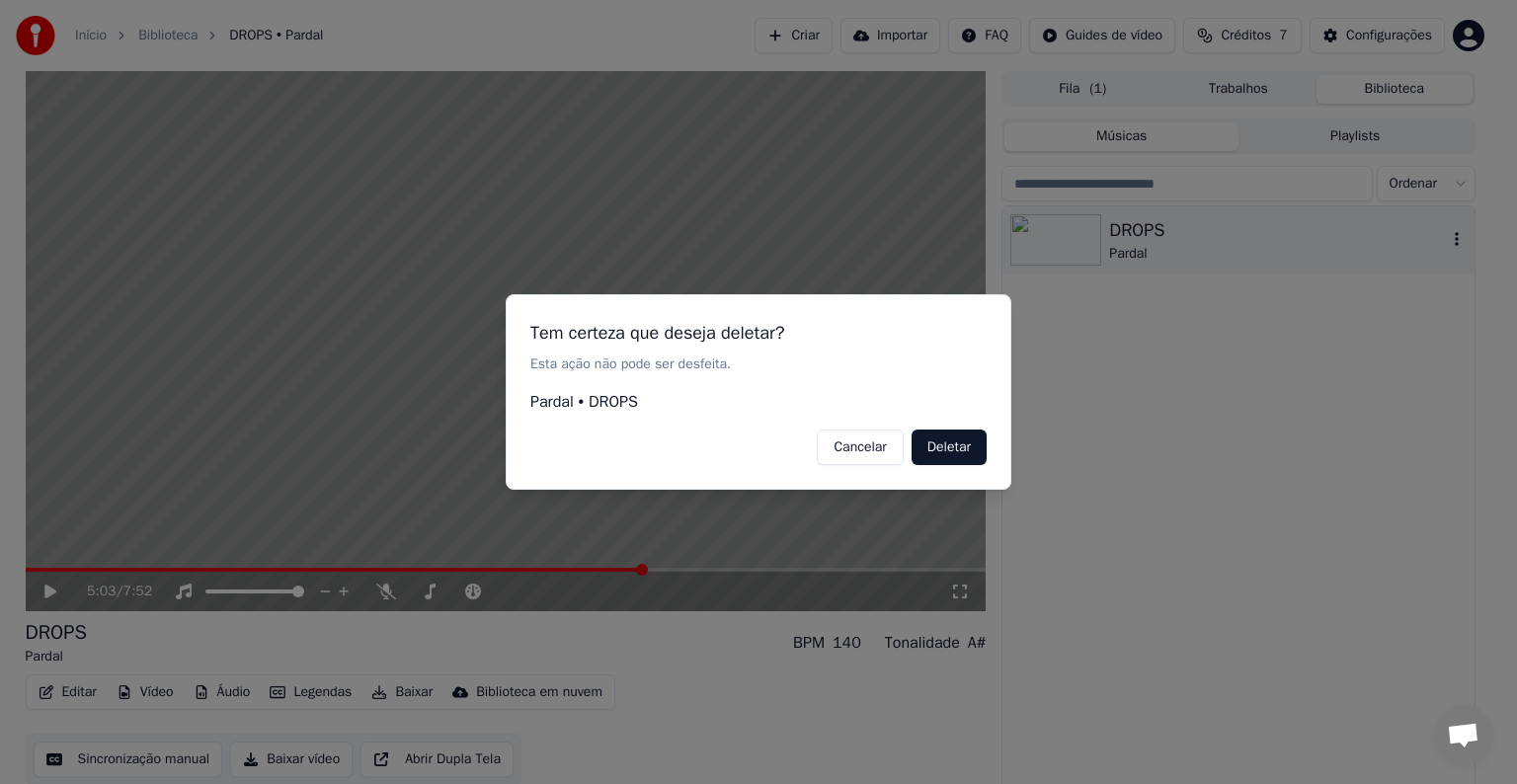 click on "Cancelar" at bounding box center (859, 447) 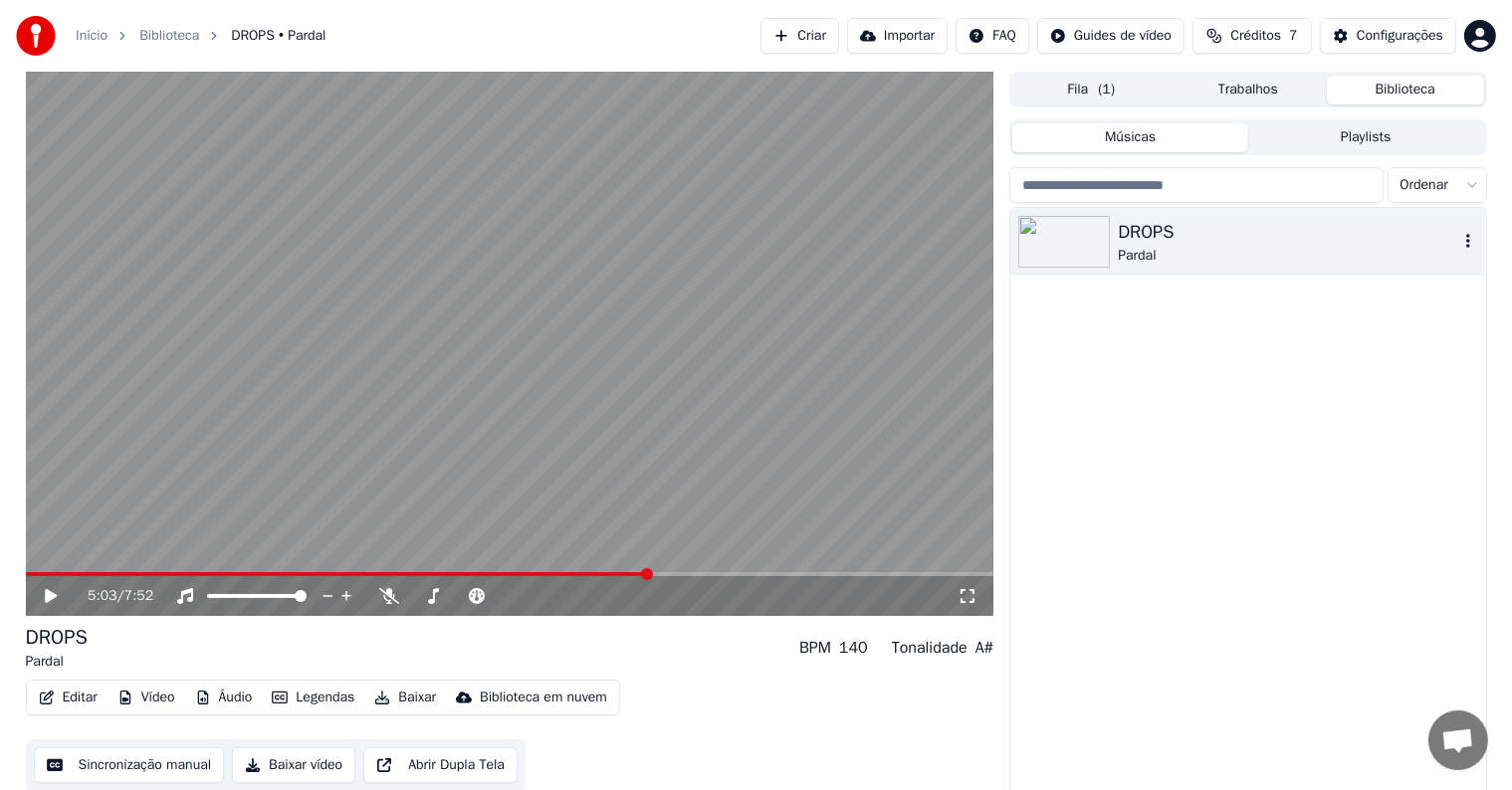 click 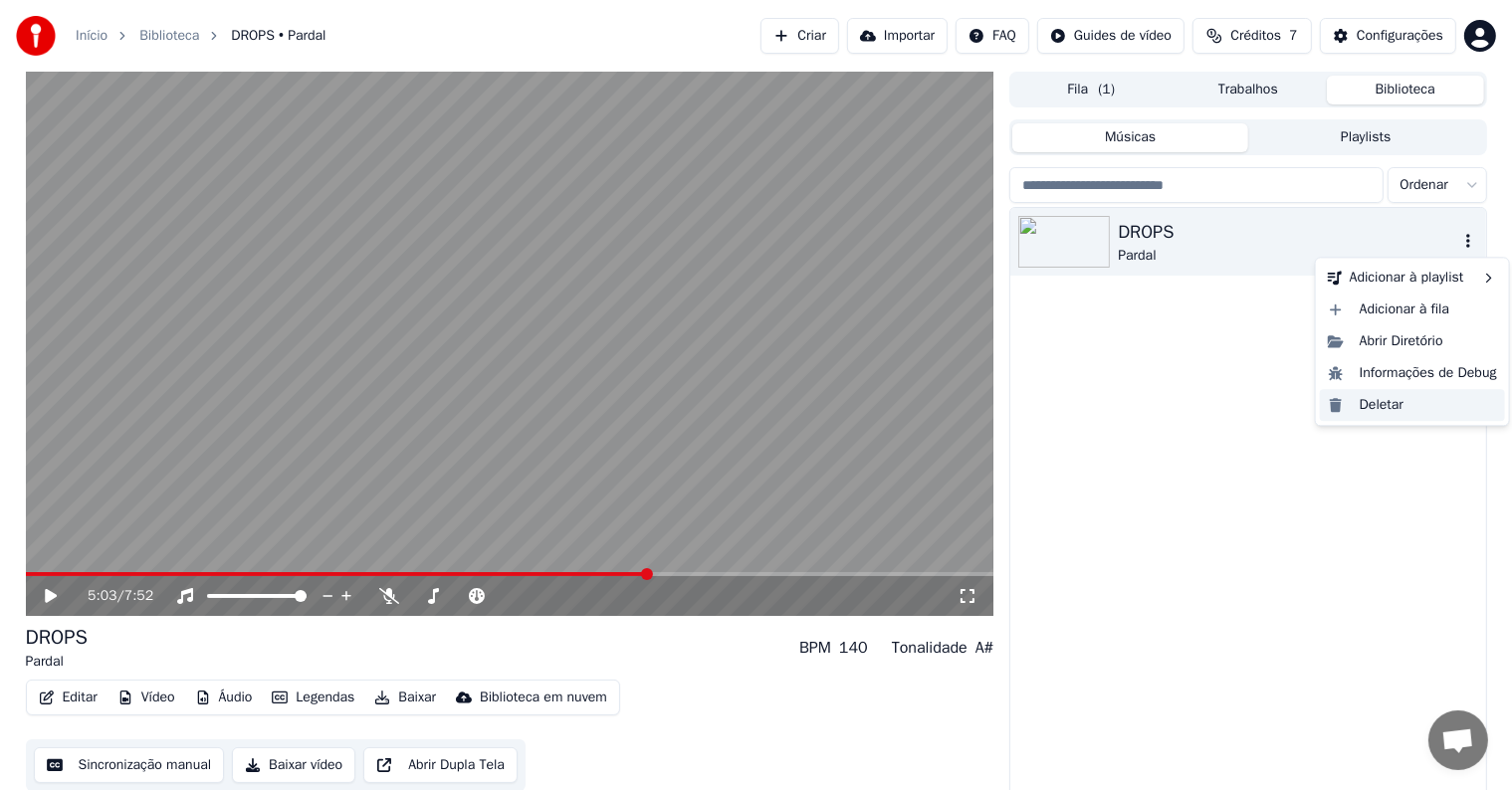 click on "Deletar" at bounding box center [1412, 405] 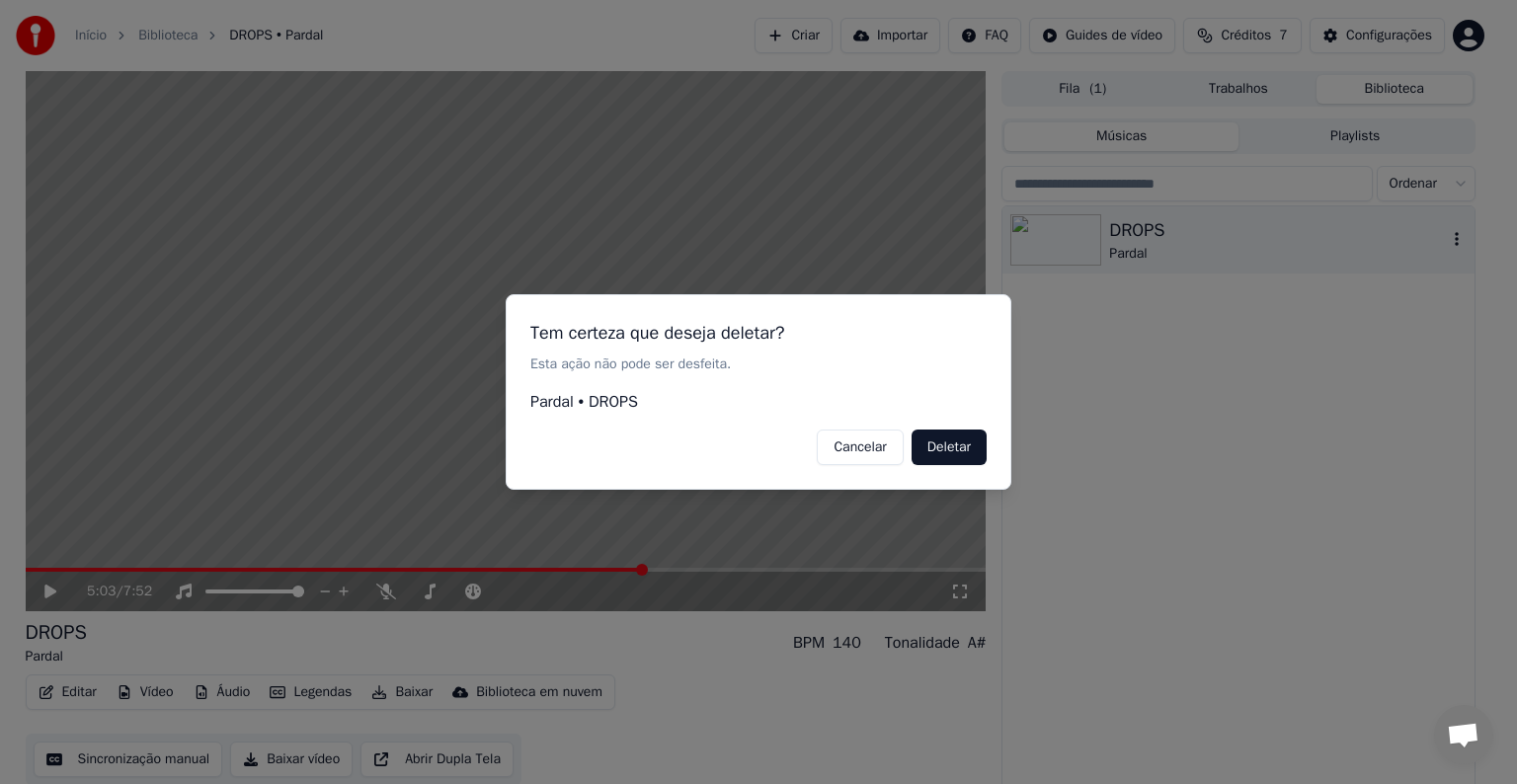 click on "Deletar" at bounding box center [949, 447] 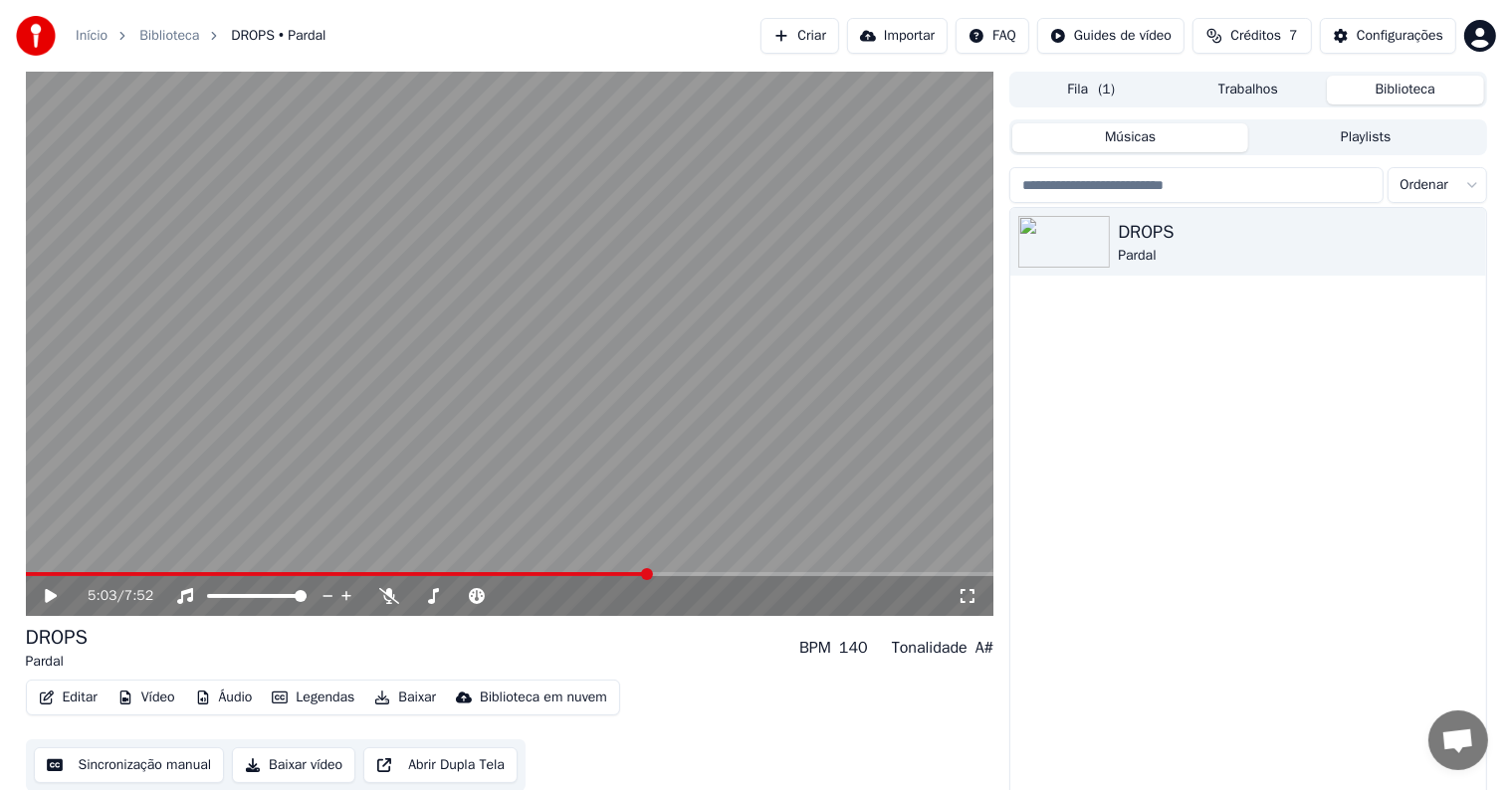 click on "Playlists" at bounding box center (1366, 137) 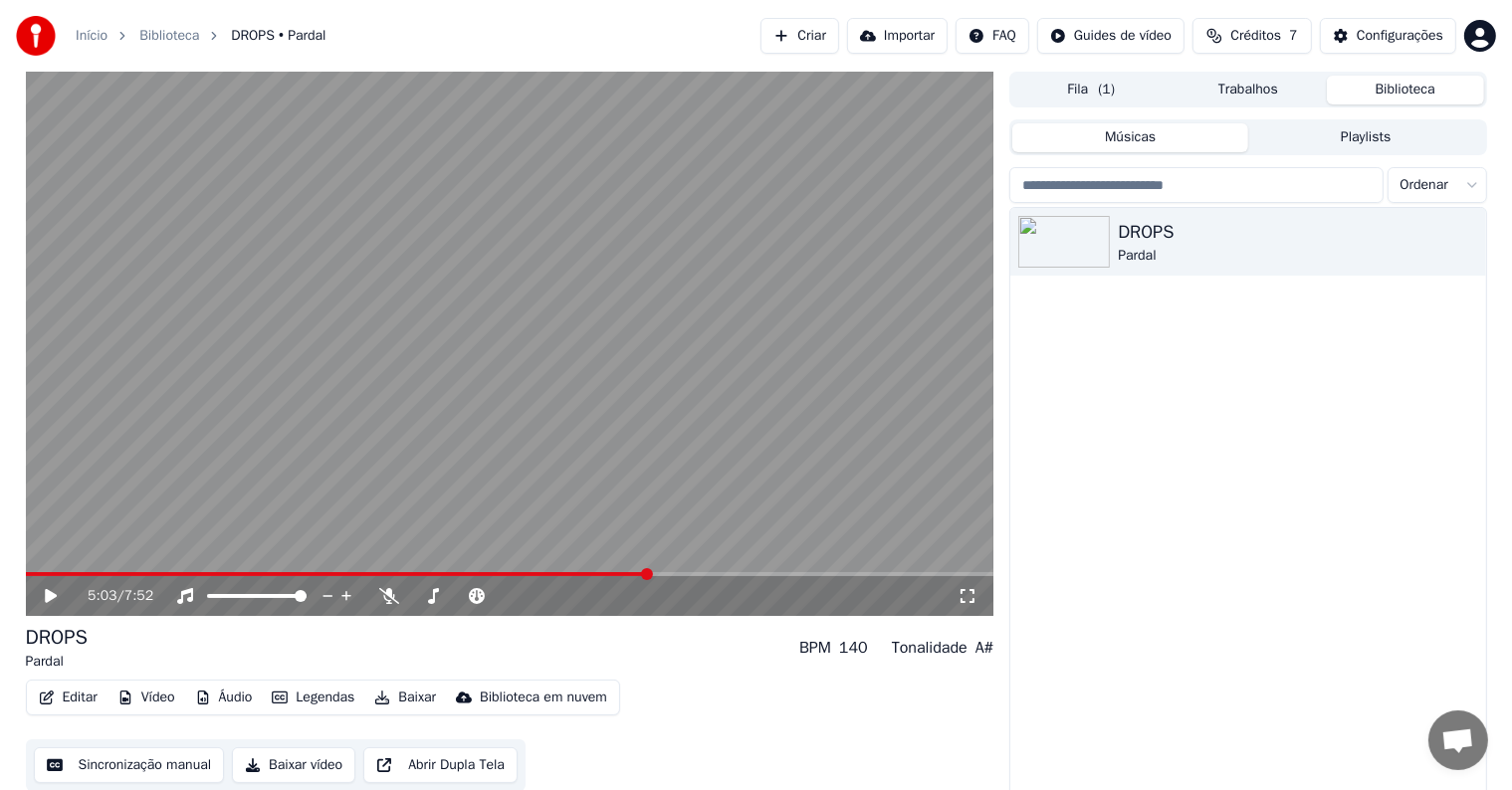 click on "Músicas" at bounding box center (1130, 137) 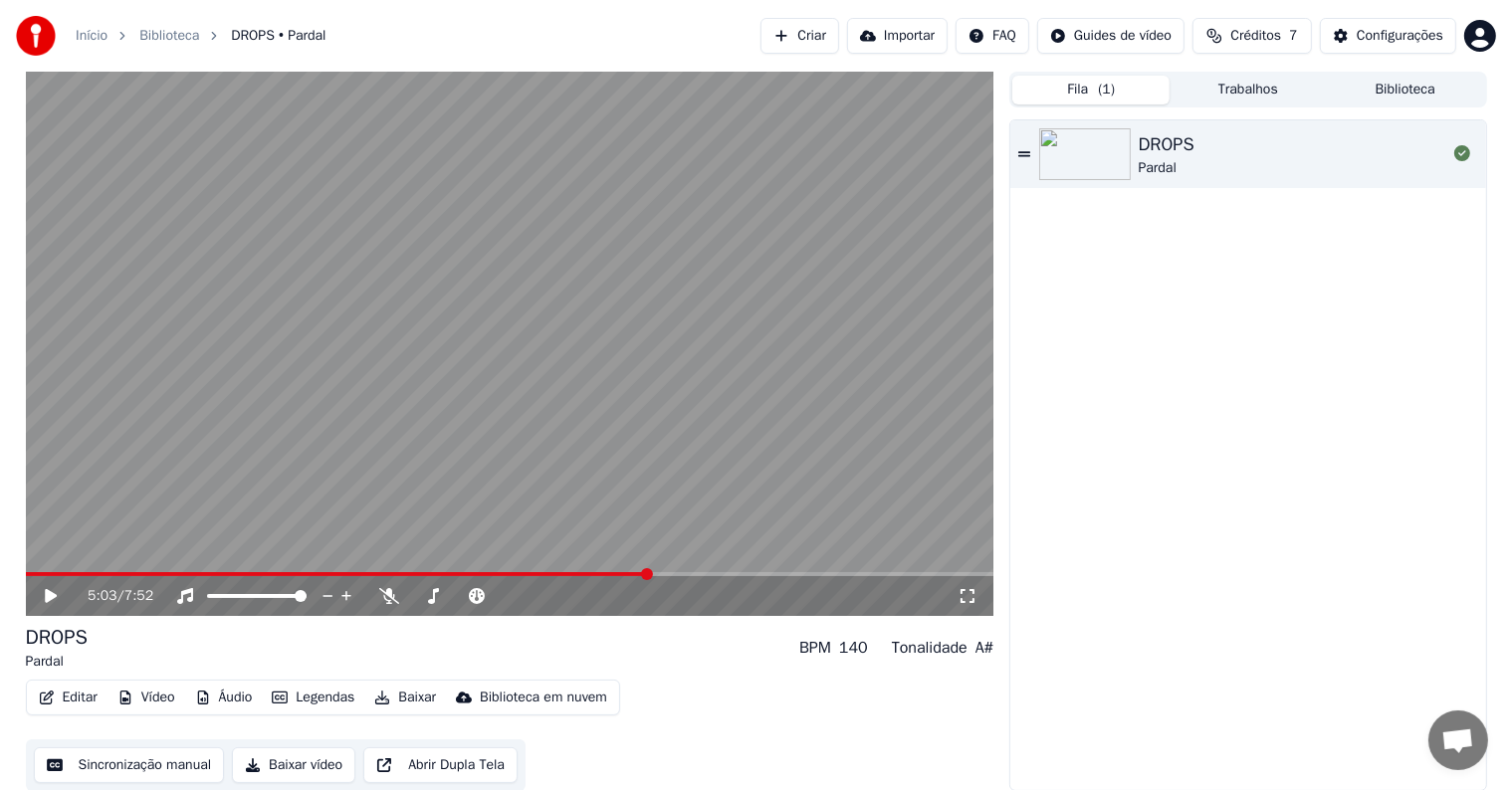 click on "Trabalhos" at bounding box center [1248, 90] 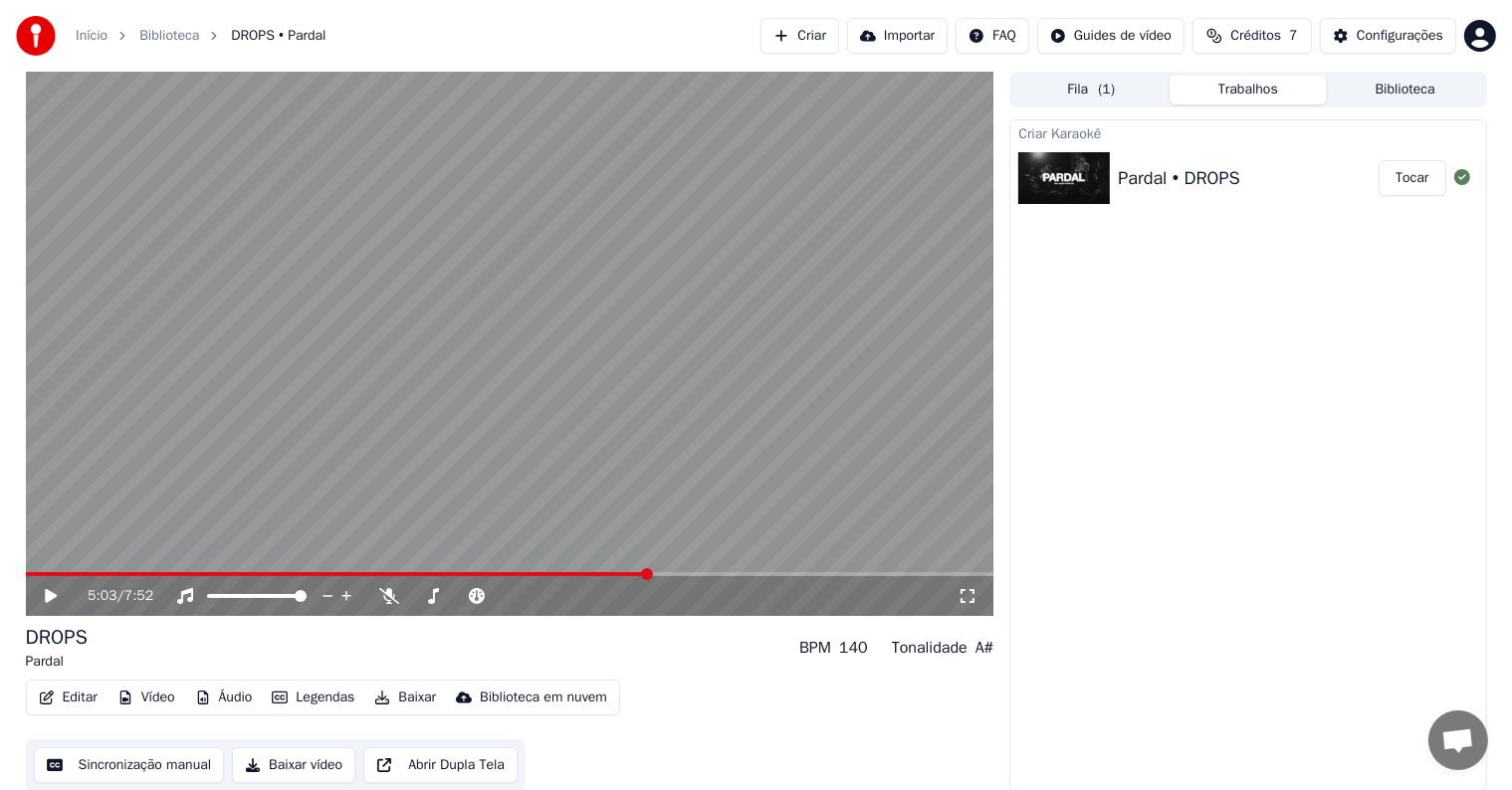 click on "Biblioteca" at bounding box center (1405, 90) 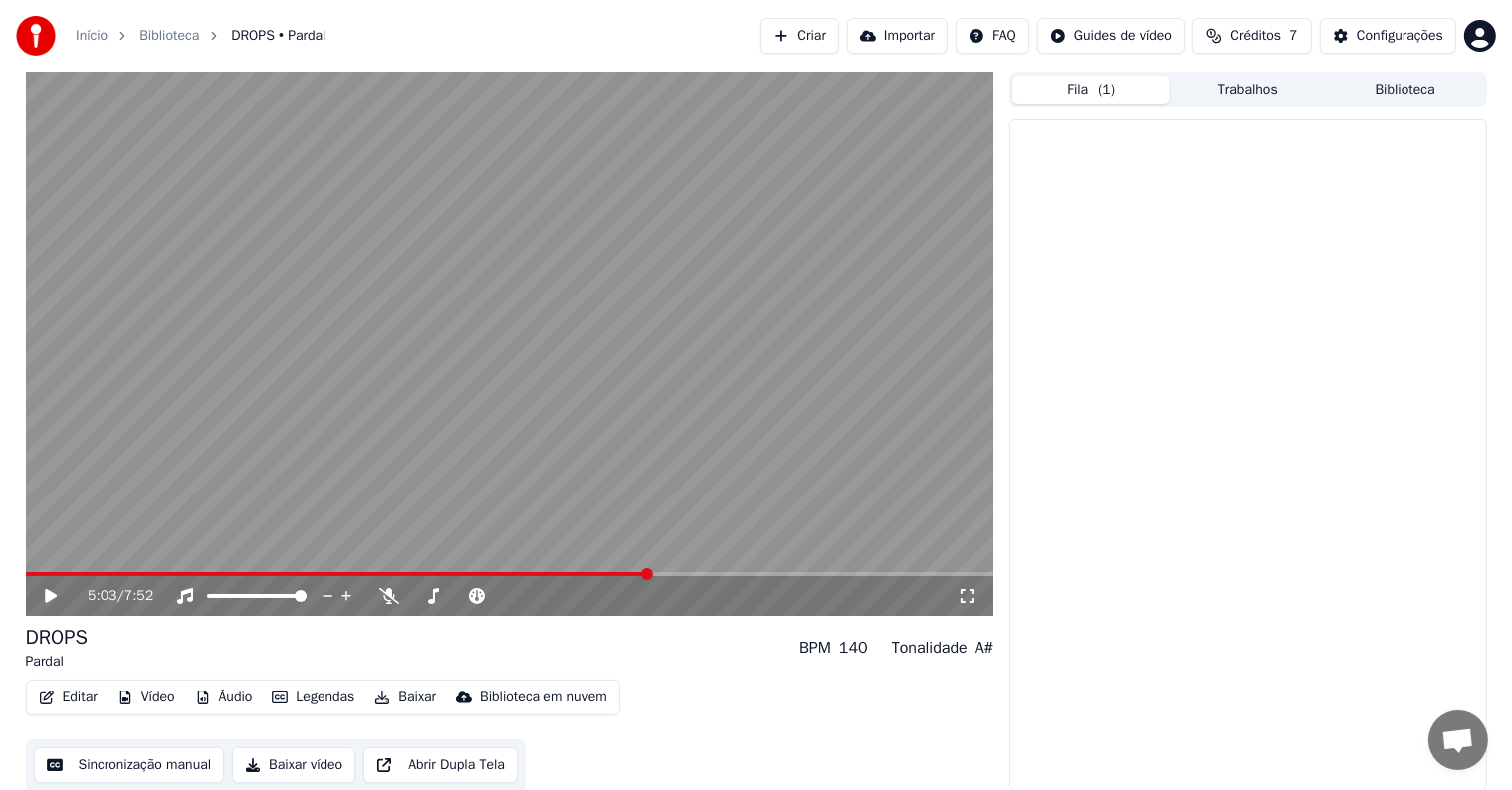click on "Fila ( 1 )" at bounding box center (1091, 90) 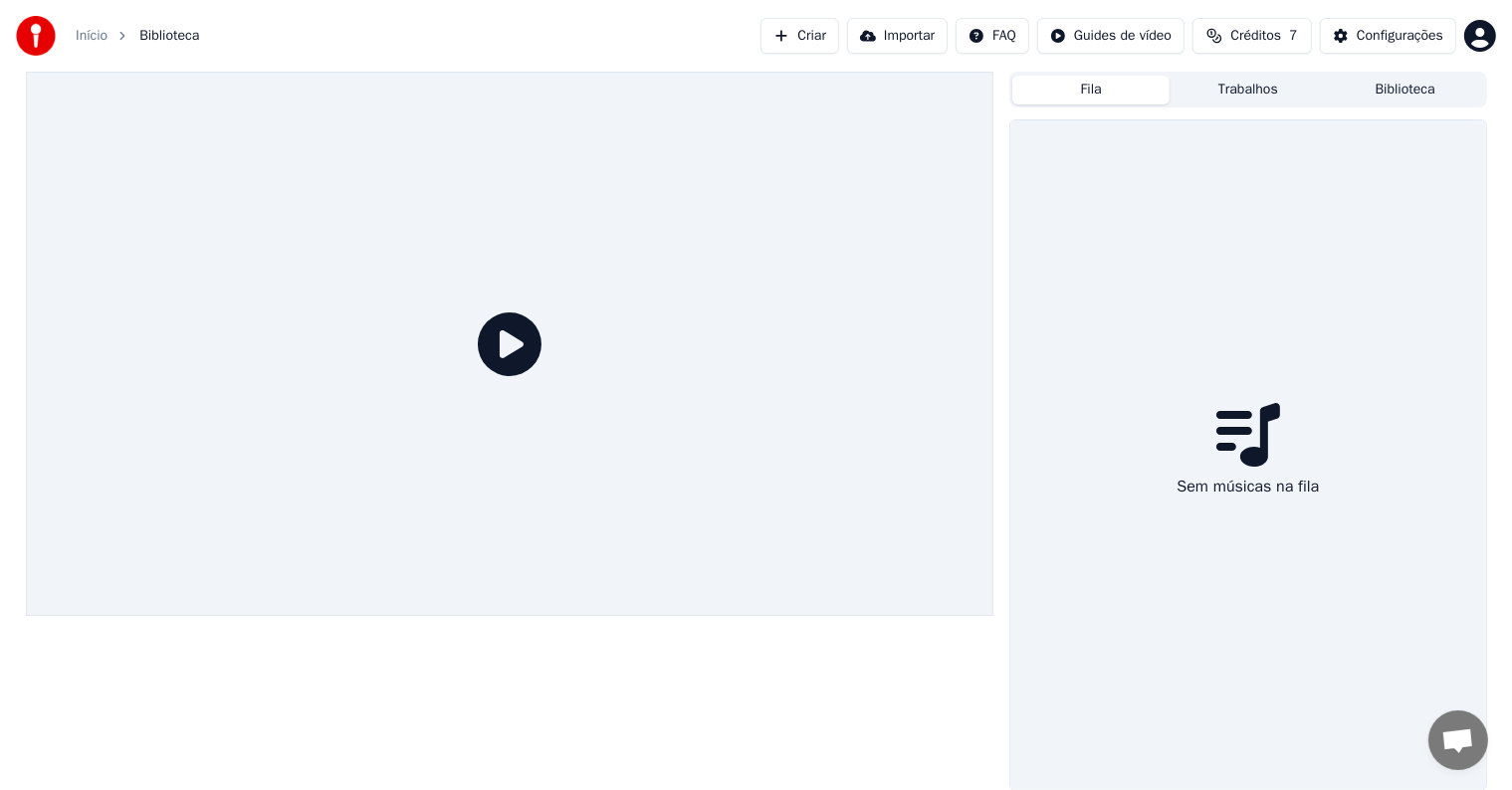 click on "Trabalhos" at bounding box center (1248, 90) 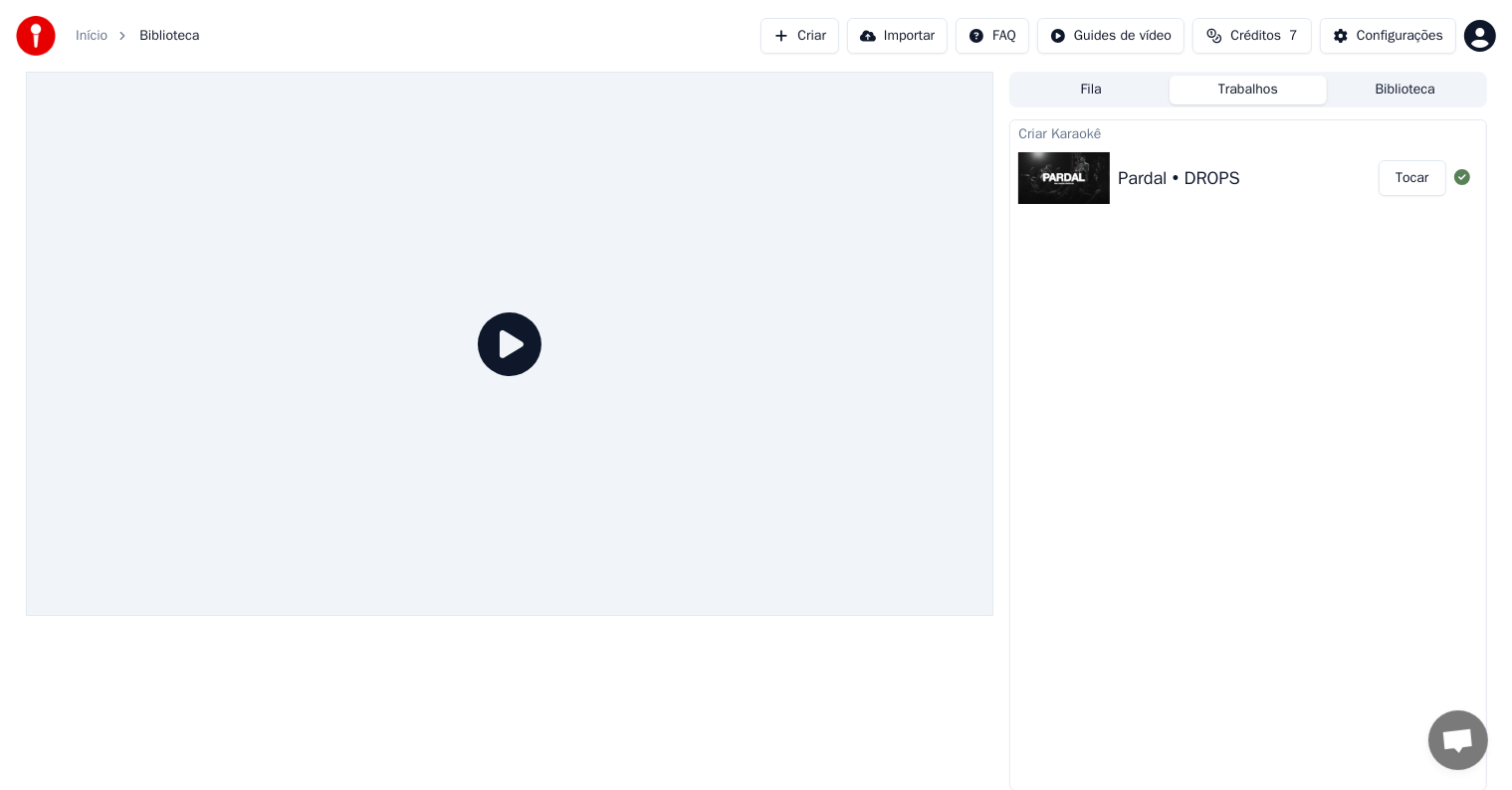 click on "Créditos" at bounding box center [1255, 36] 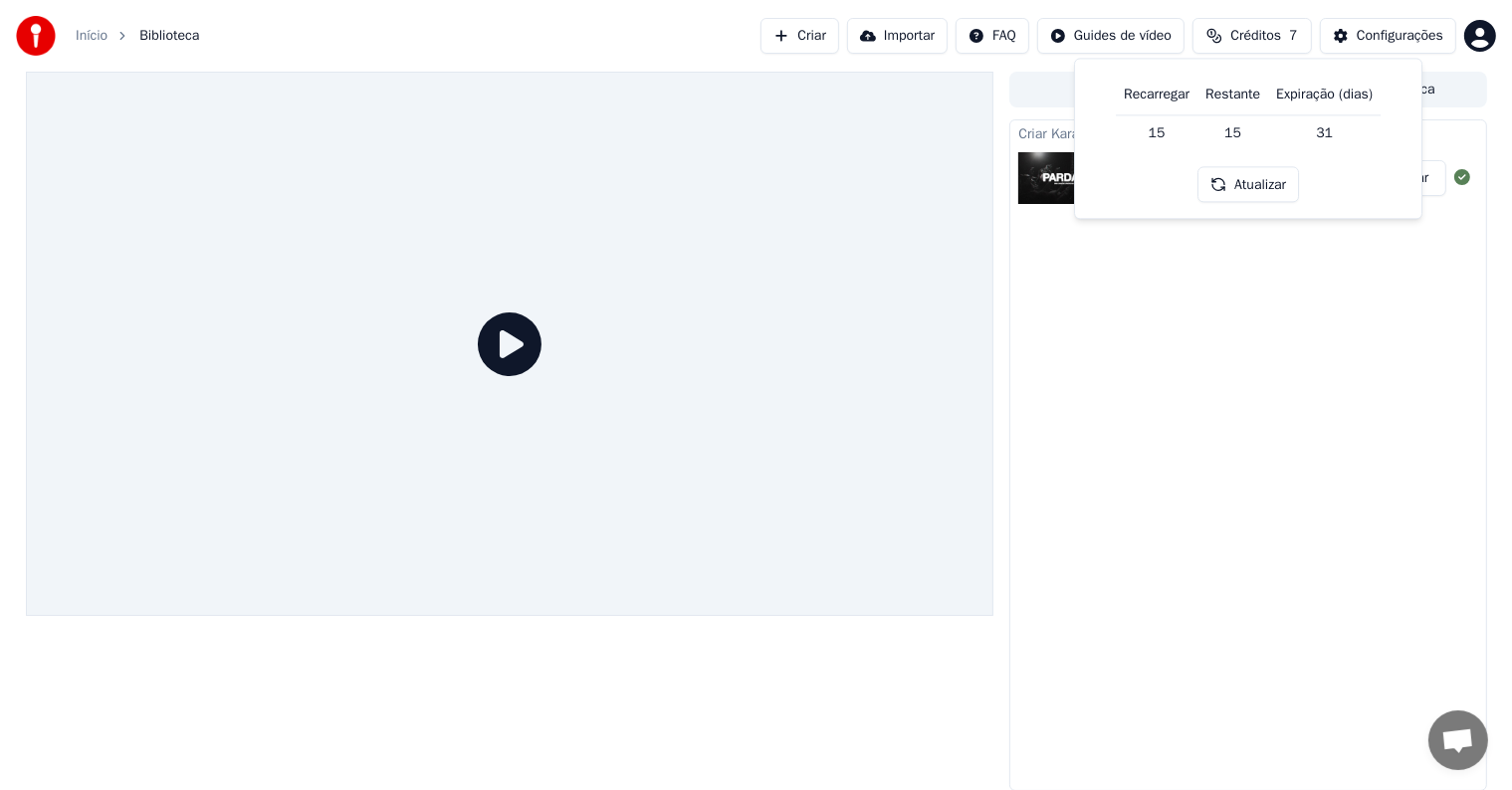 click on "Atualizar" at bounding box center (1248, 185) 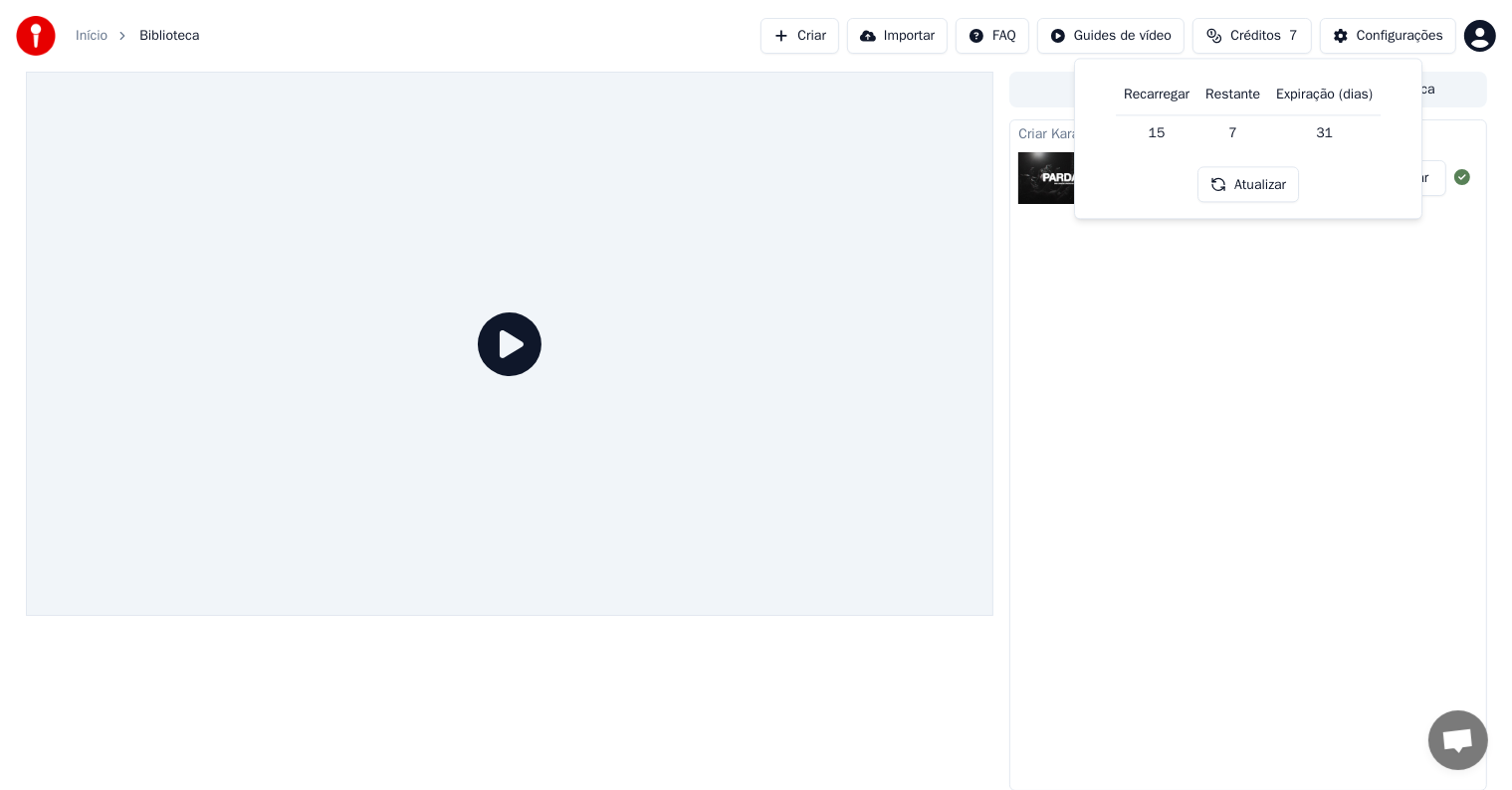 click on "Atualizar" at bounding box center (1248, 185) 